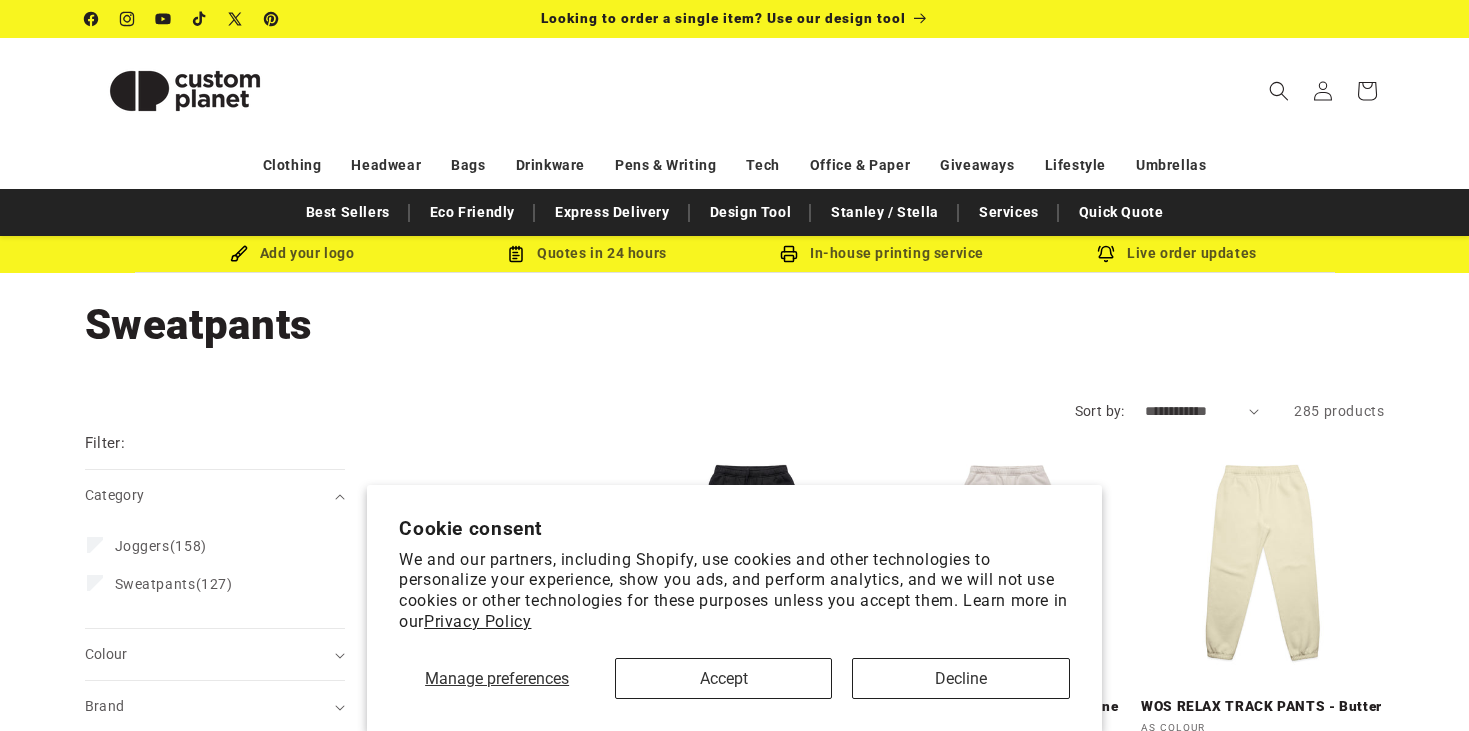 scroll, scrollTop: 0, scrollLeft: 0, axis: both 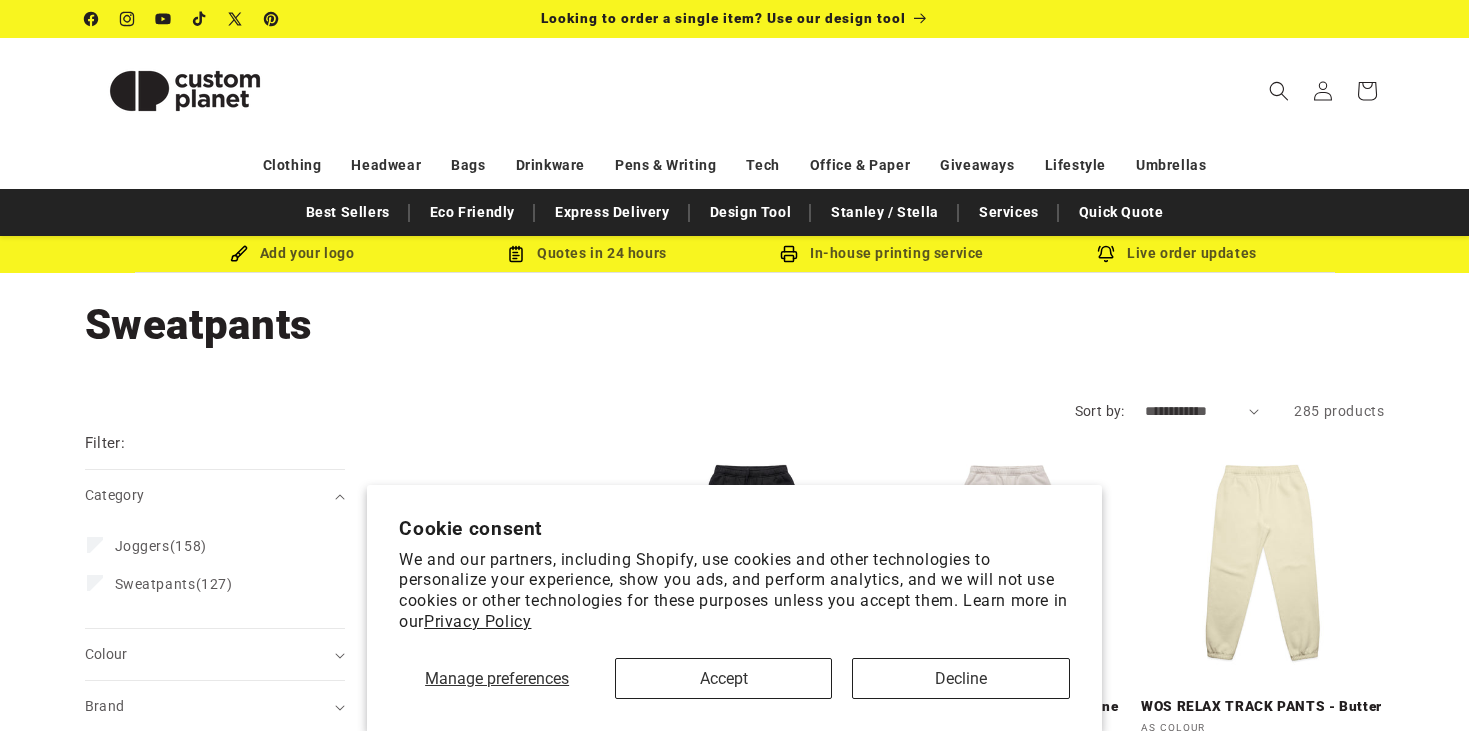click on "Accept" at bounding box center [723, 678] 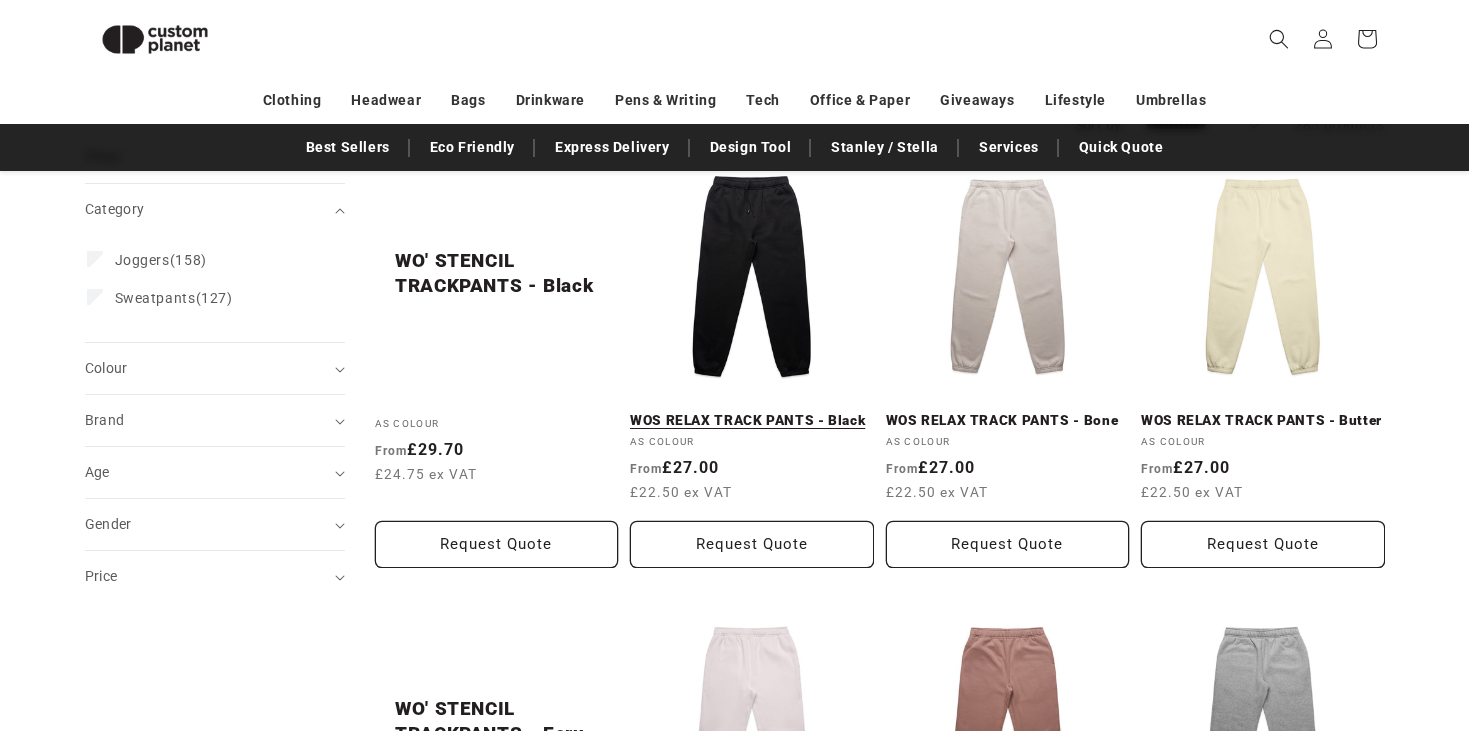 scroll, scrollTop: 261, scrollLeft: 0, axis: vertical 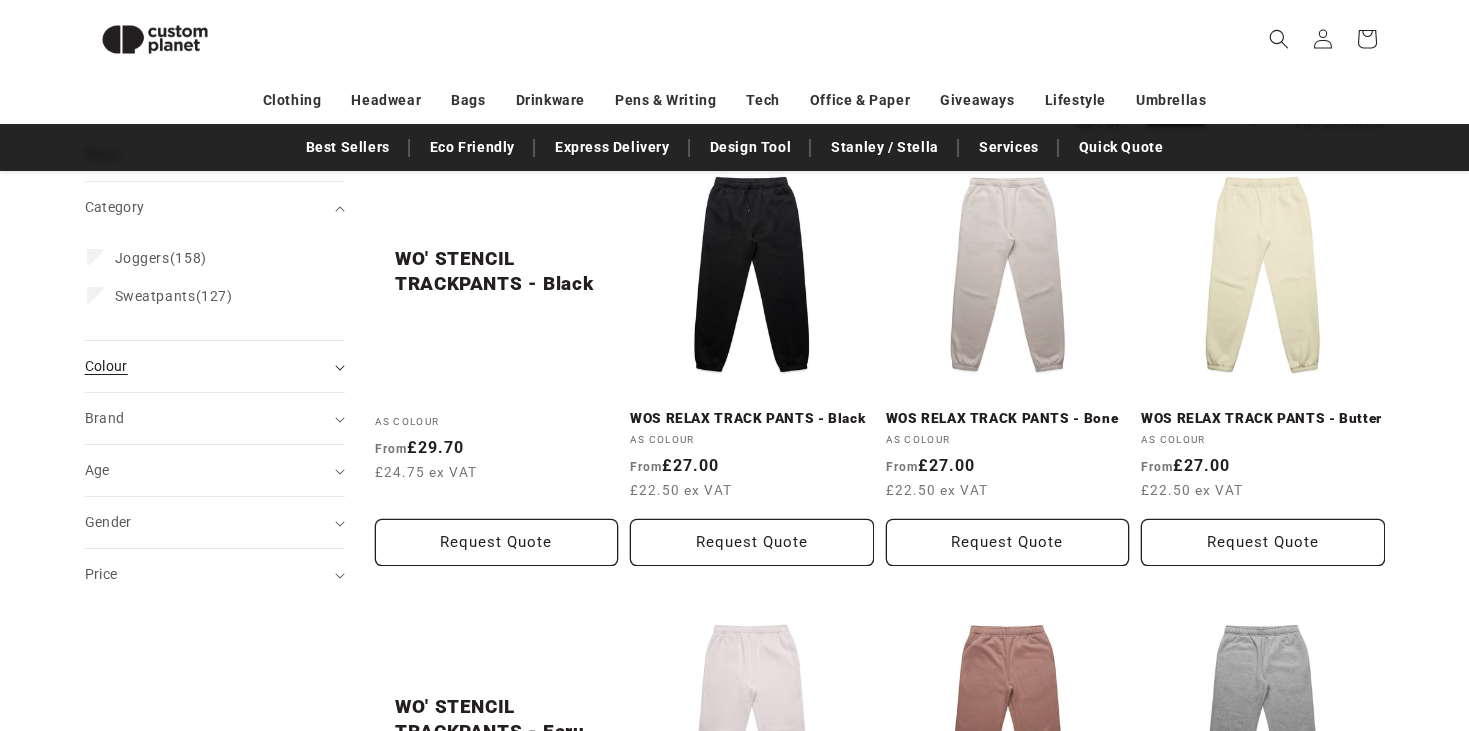 click on "Colour
(0)" at bounding box center (206, 366) 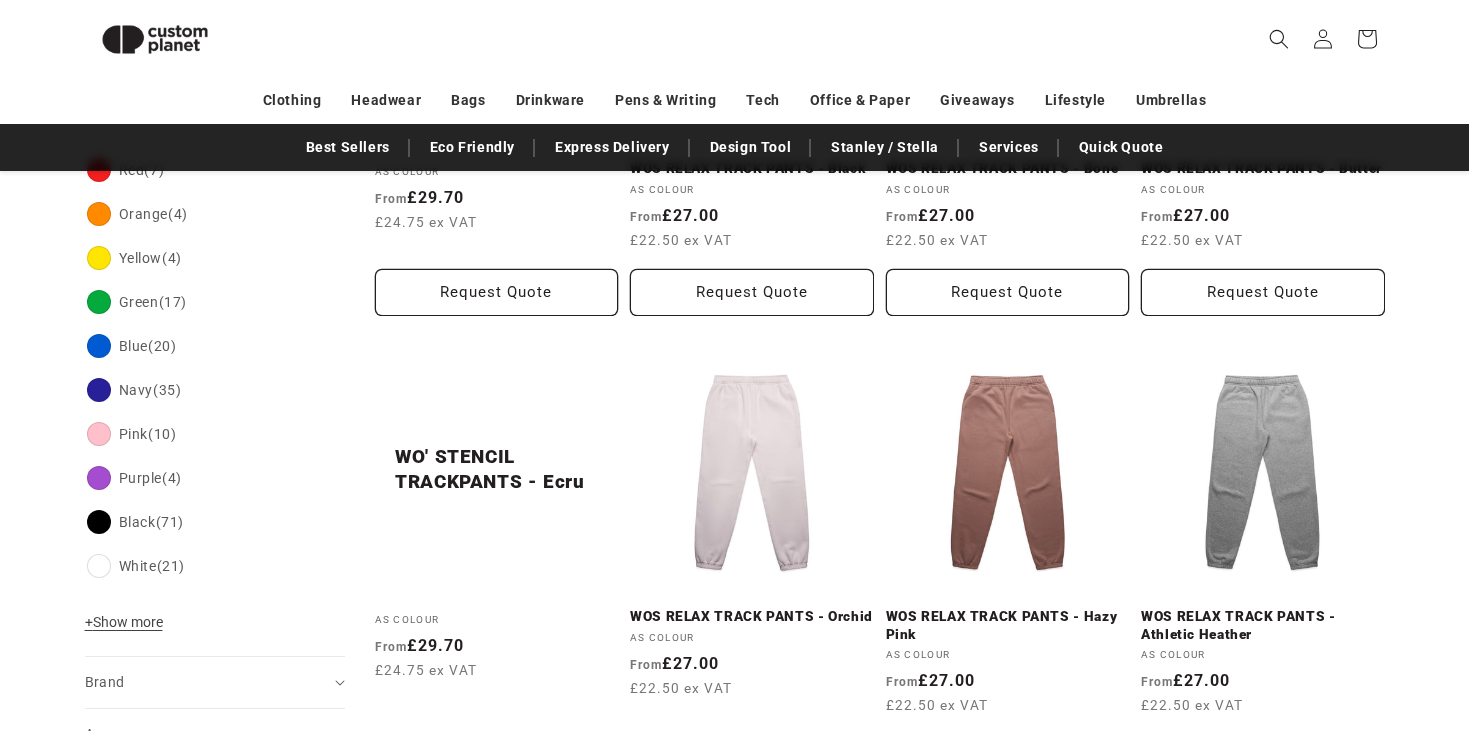 scroll, scrollTop: 515, scrollLeft: 0, axis: vertical 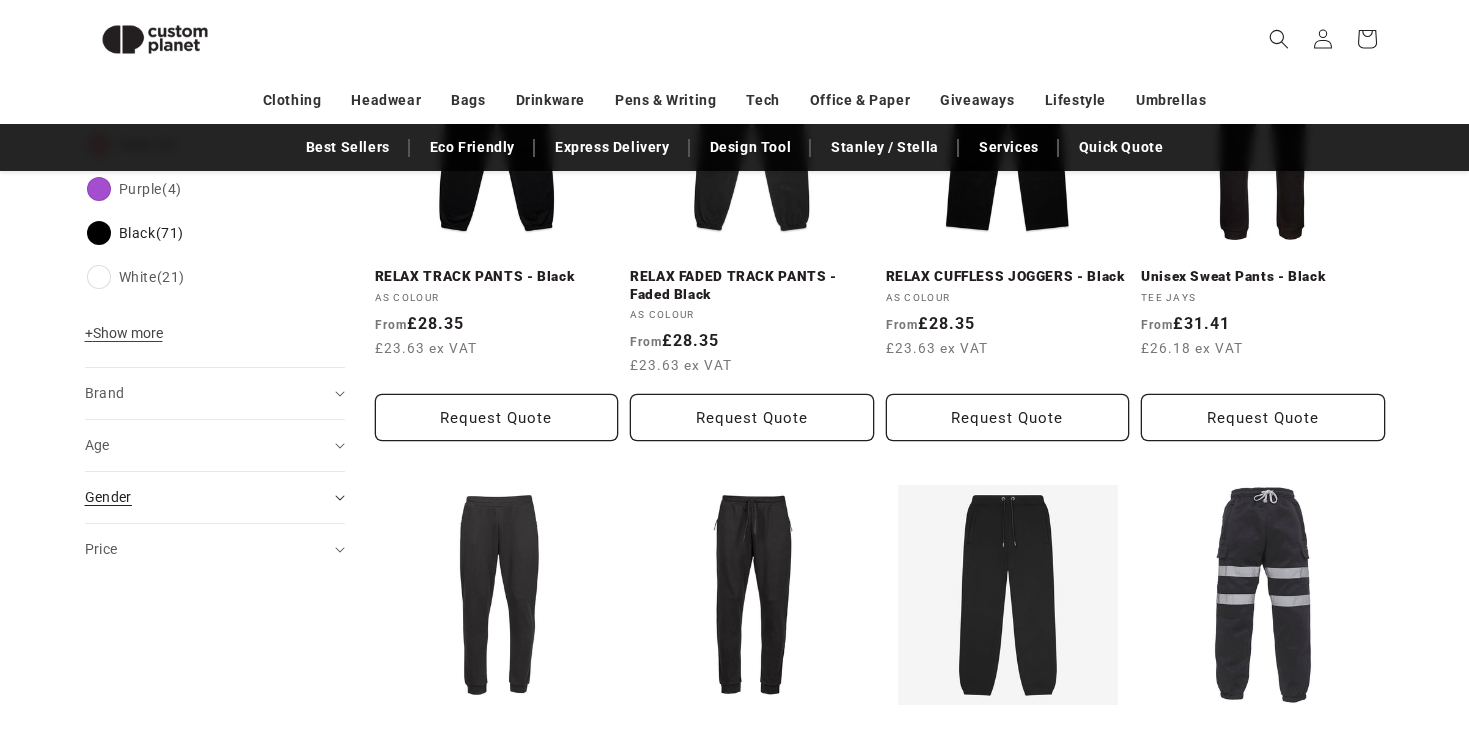 click on "Gender
(0)" at bounding box center (206, 497) 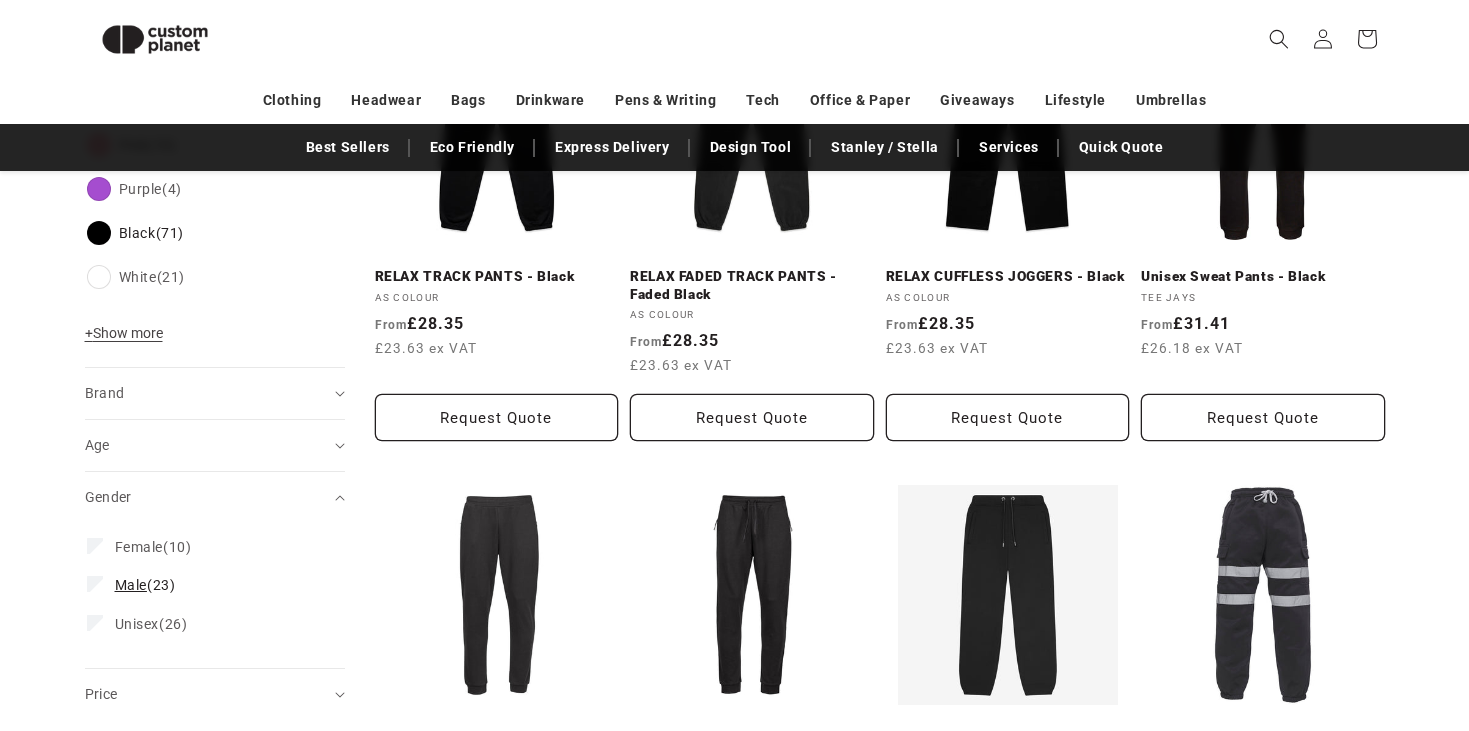 click on "Male  (23)
Male (23 products)" at bounding box center [209, 585] 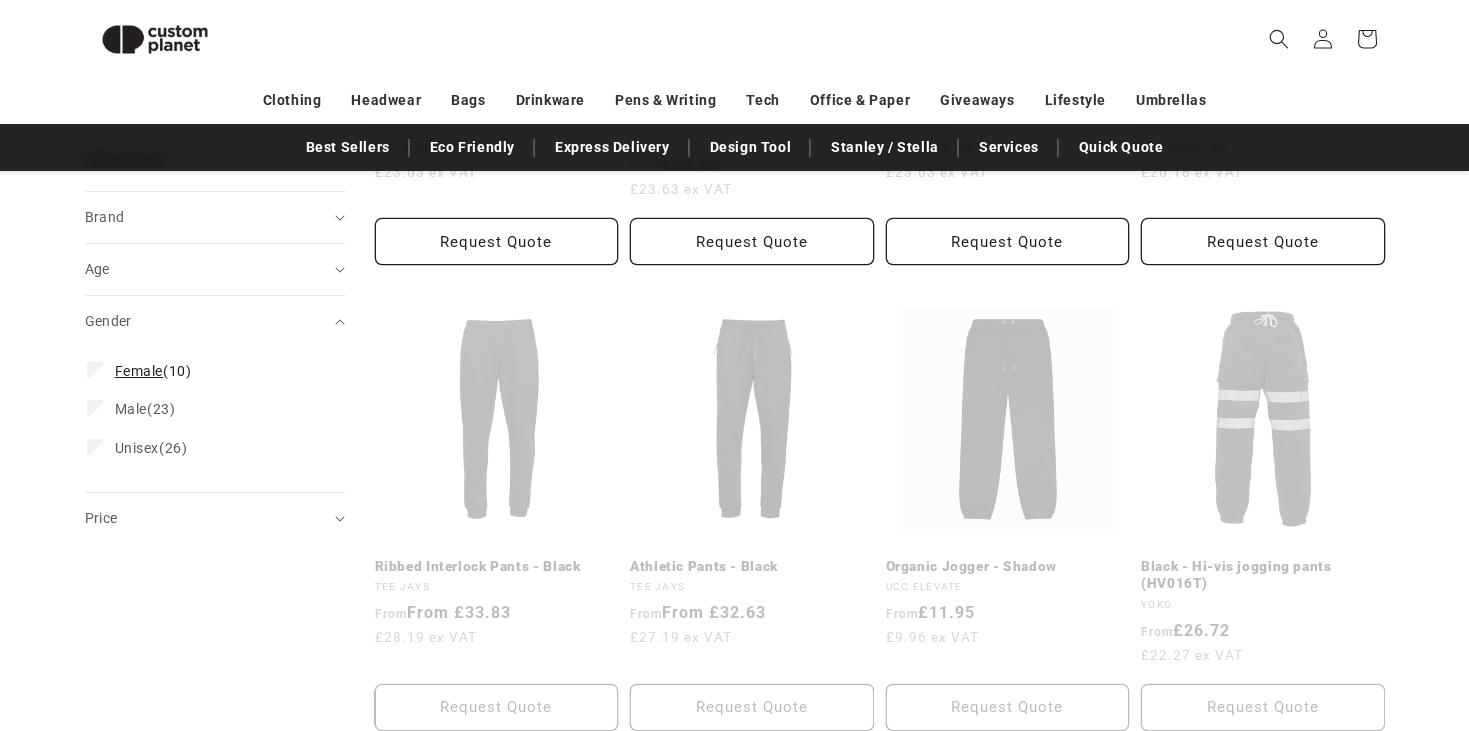 scroll, scrollTop: 1024, scrollLeft: 0, axis: vertical 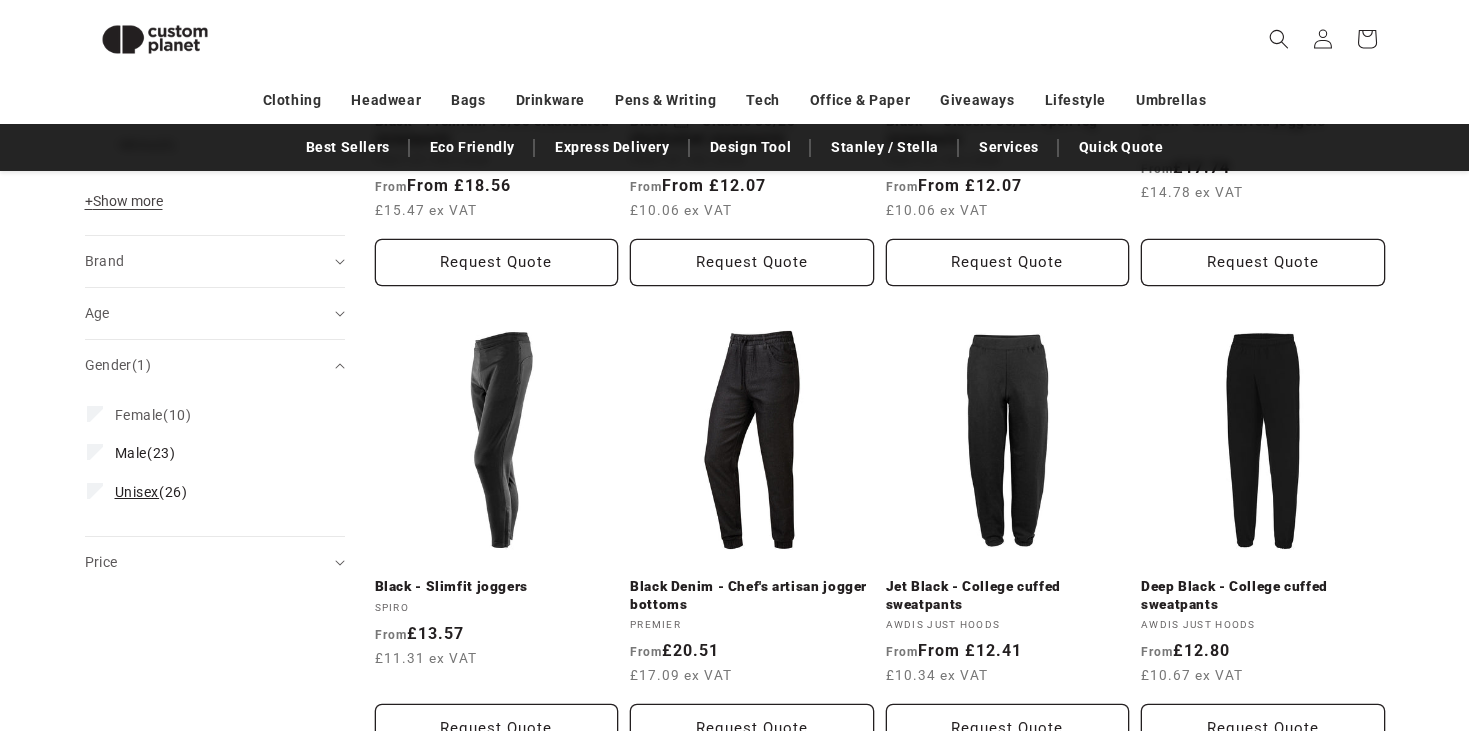 click on "Unisex" at bounding box center (137, 492) 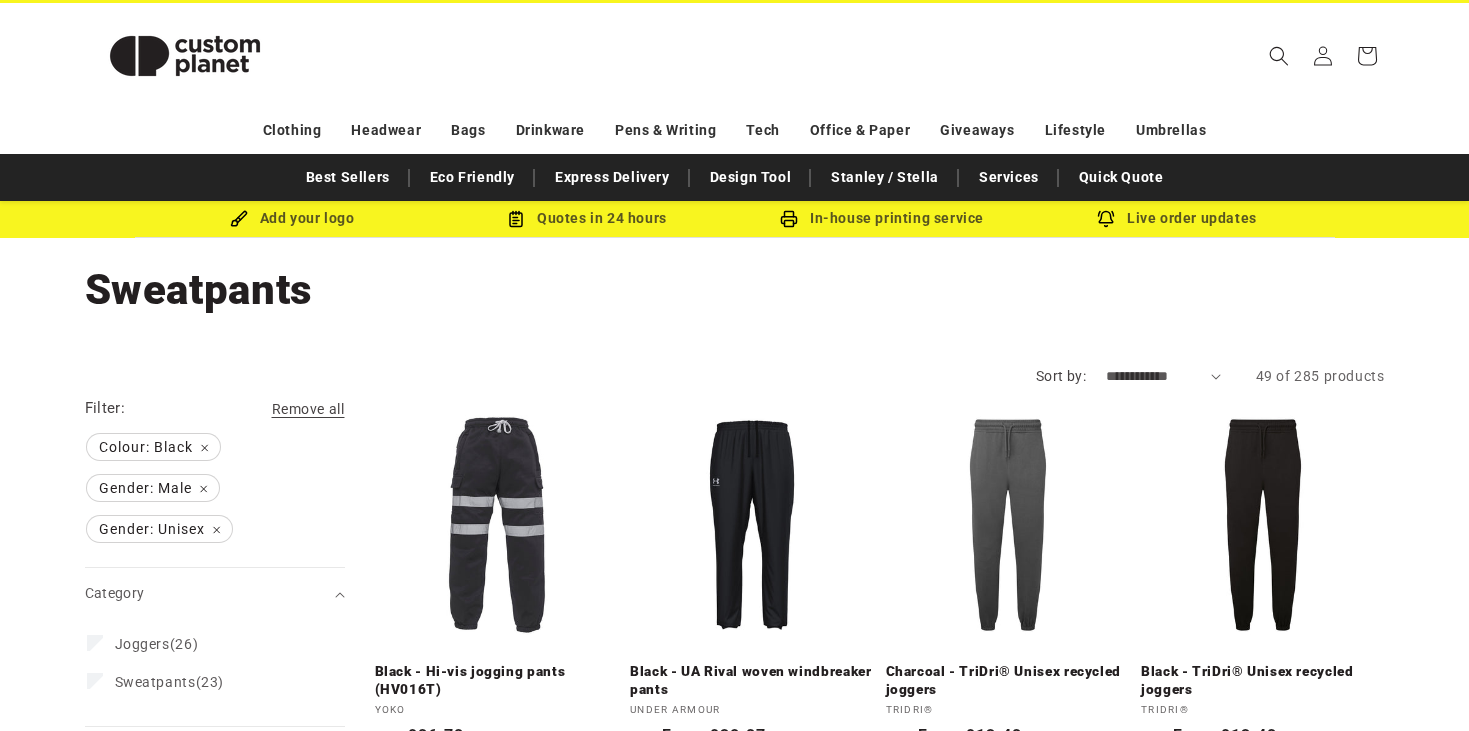 scroll, scrollTop: 31, scrollLeft: 0, axis: vertical 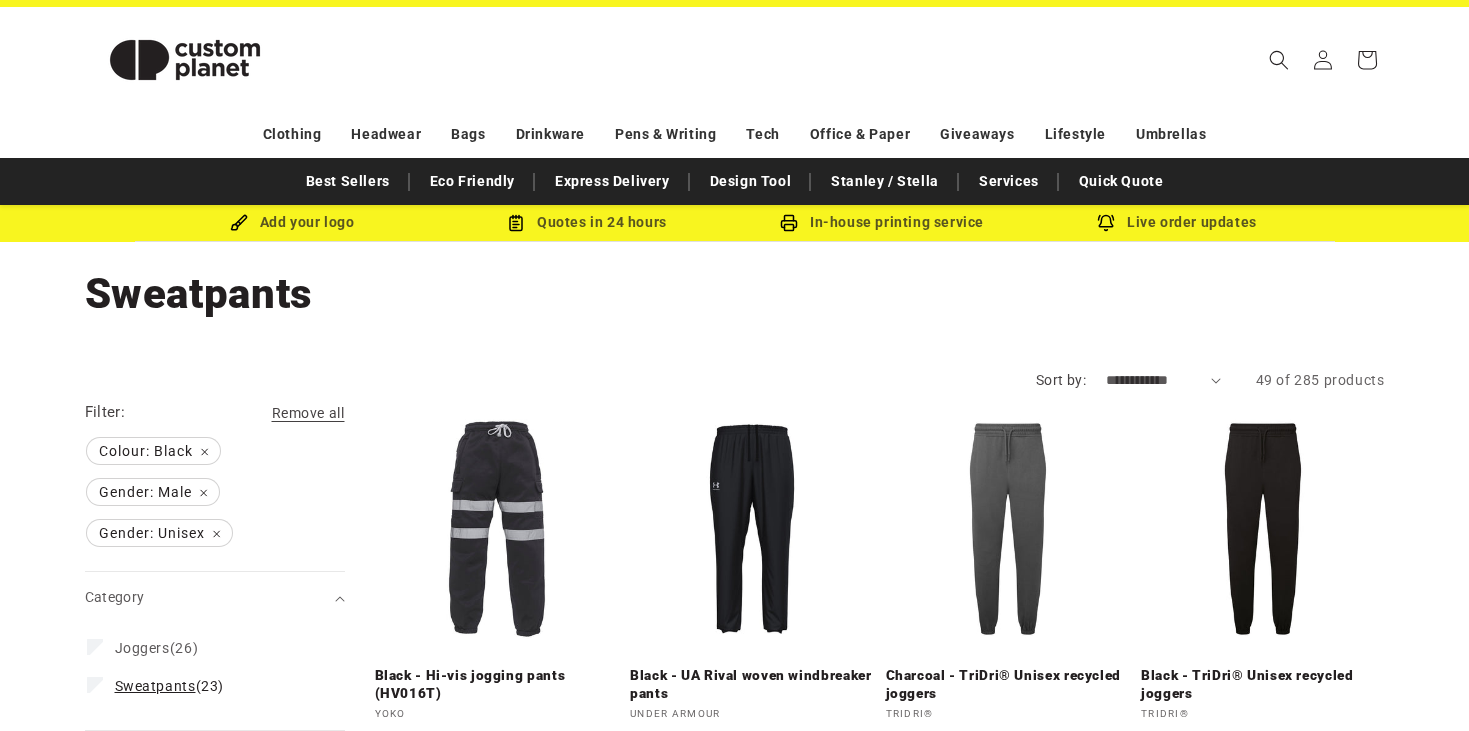 click on "Sweatpants" at bounding box center [155, 686] 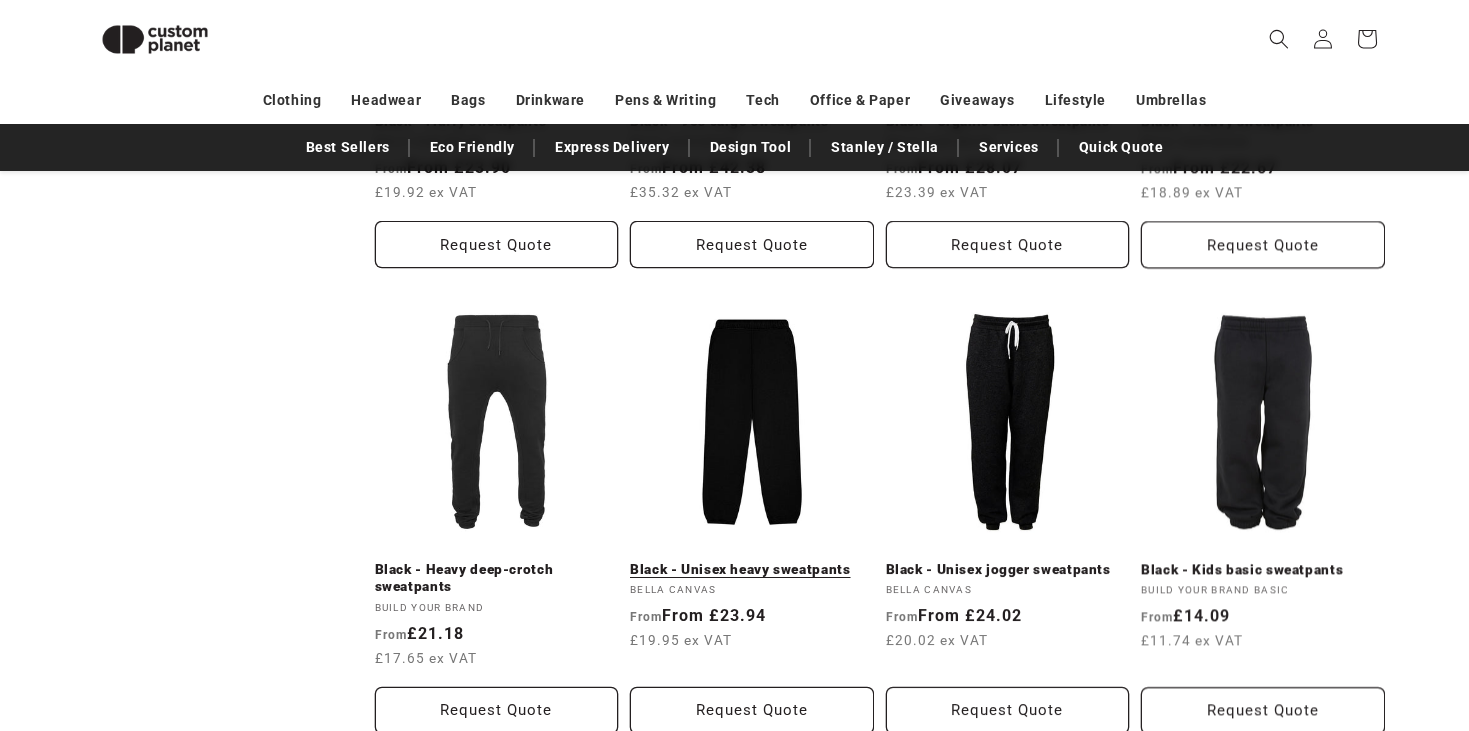 scroll, scrollTop: 1974, scrollLeft: 0, axis: vertical 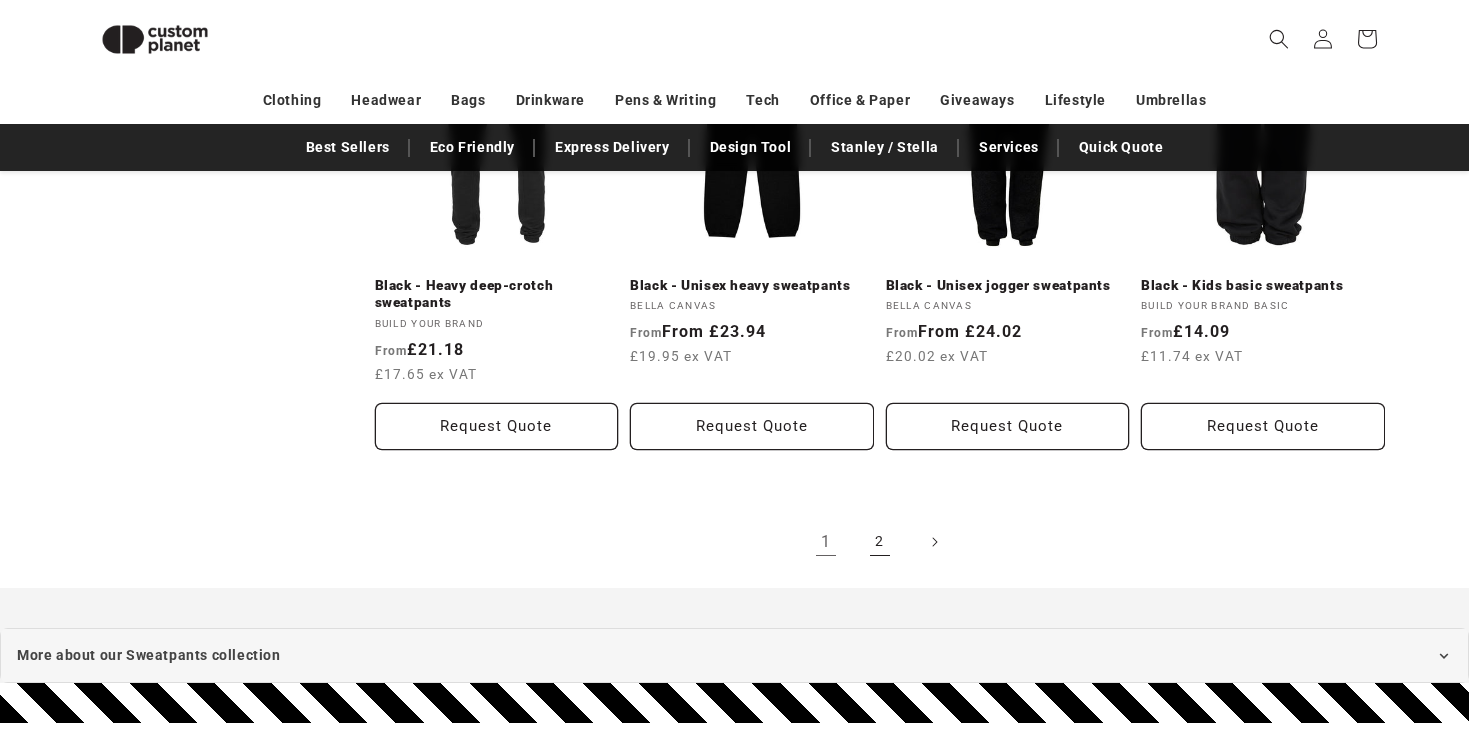 click on "2" at bounding box center [880, 542] 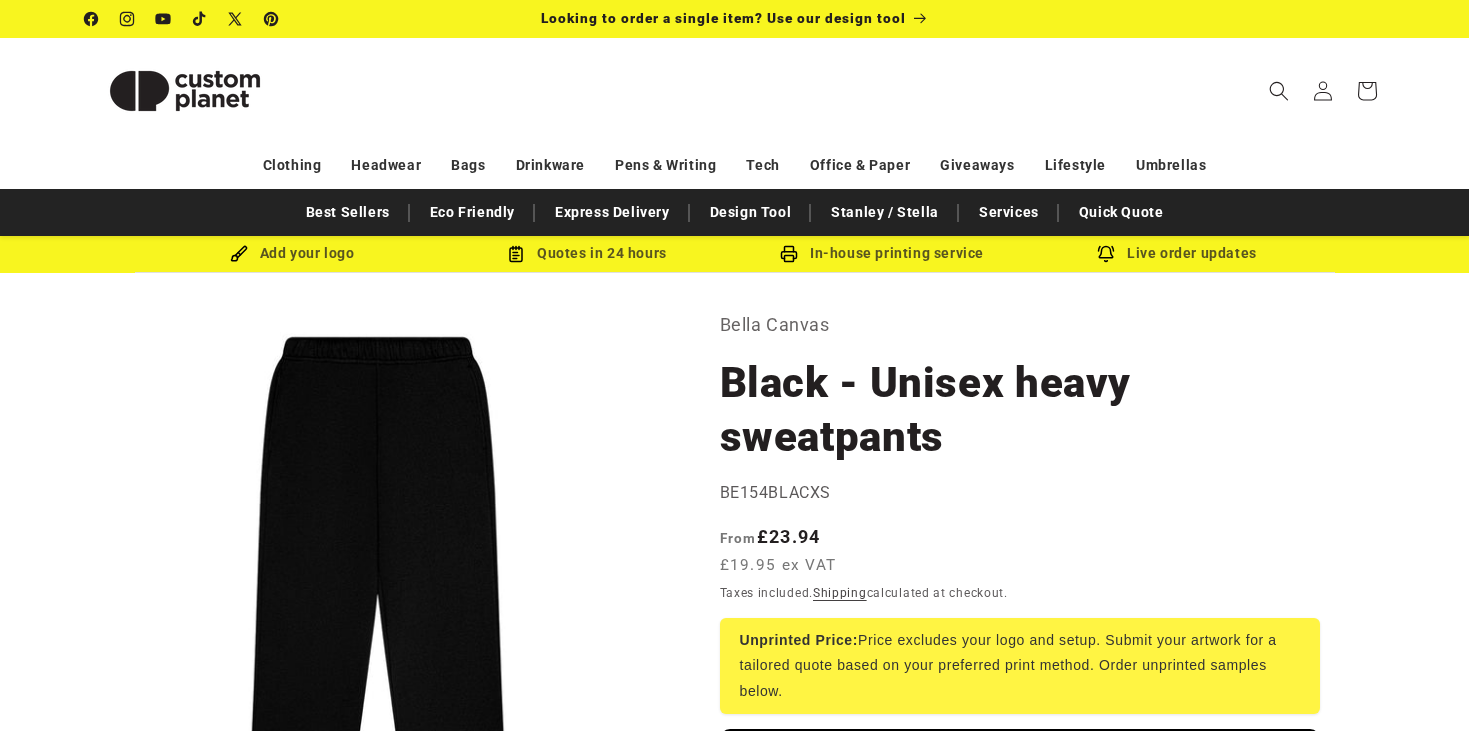 scroll, scrollTop: 0, scrollLeft: 0, axis: both 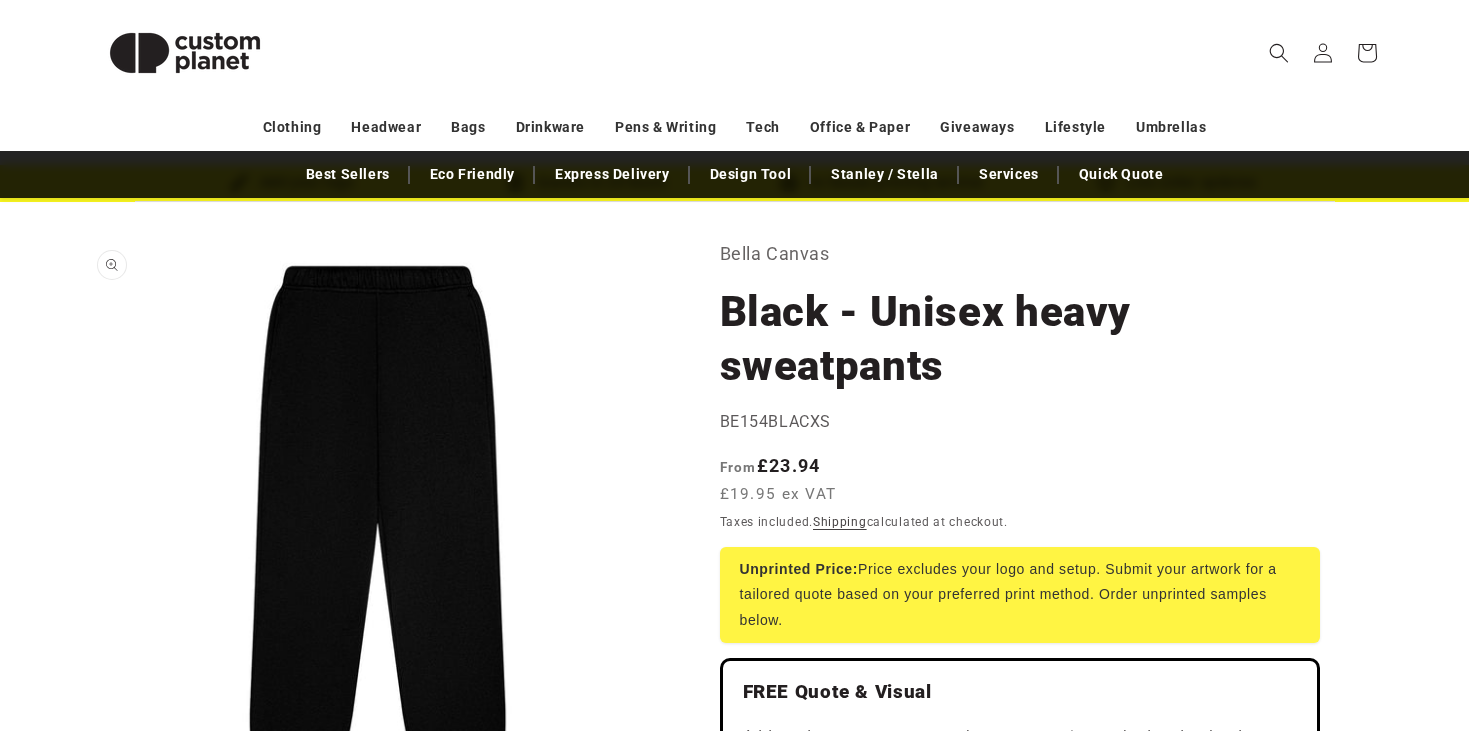 click on "Open media 1 in modal" at bounding box center (85, 823) 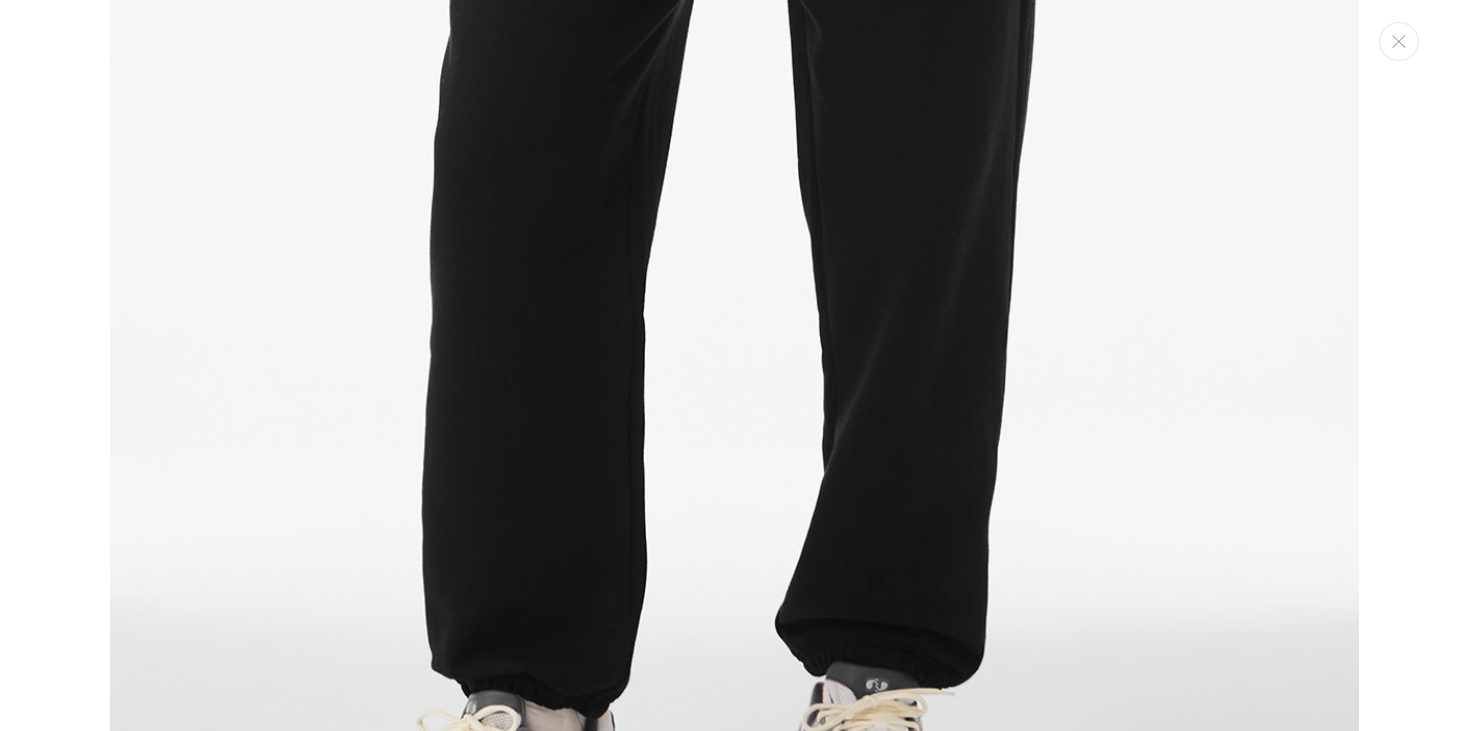 scroll, scrollTop: 1897, scrollLeft: 0, axis: vertical 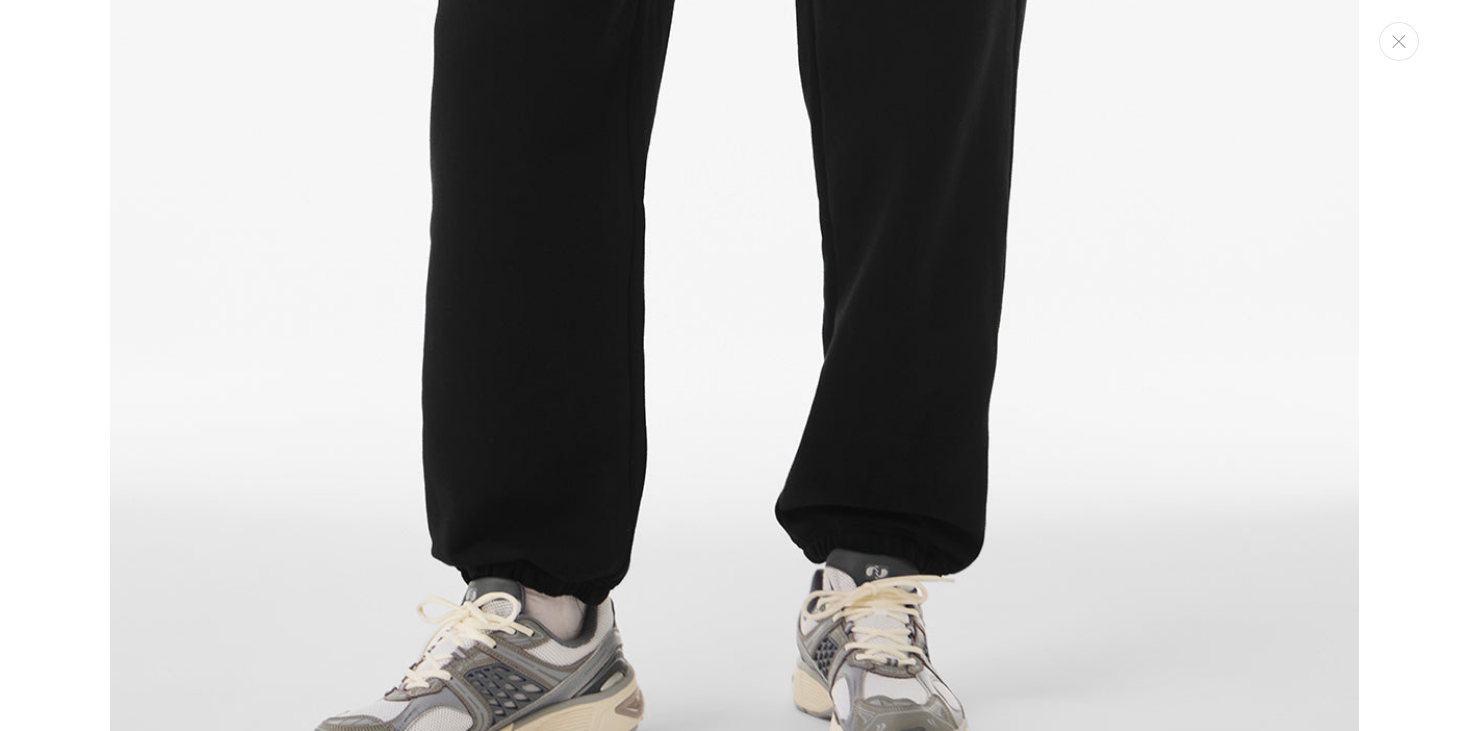 click at bounding box center [734, 136] 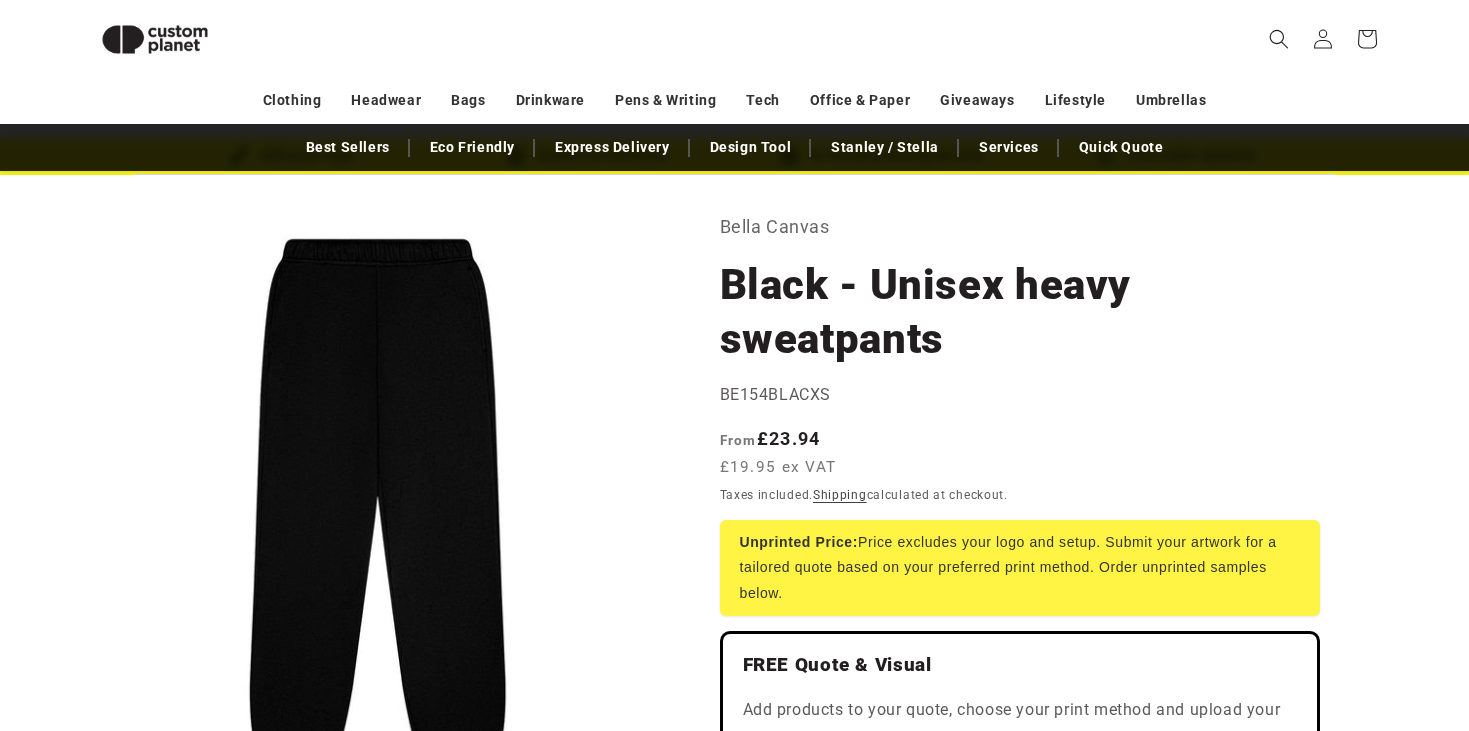 scroll, scrollTop: 529, scrollLeft: 0, axis: vertical 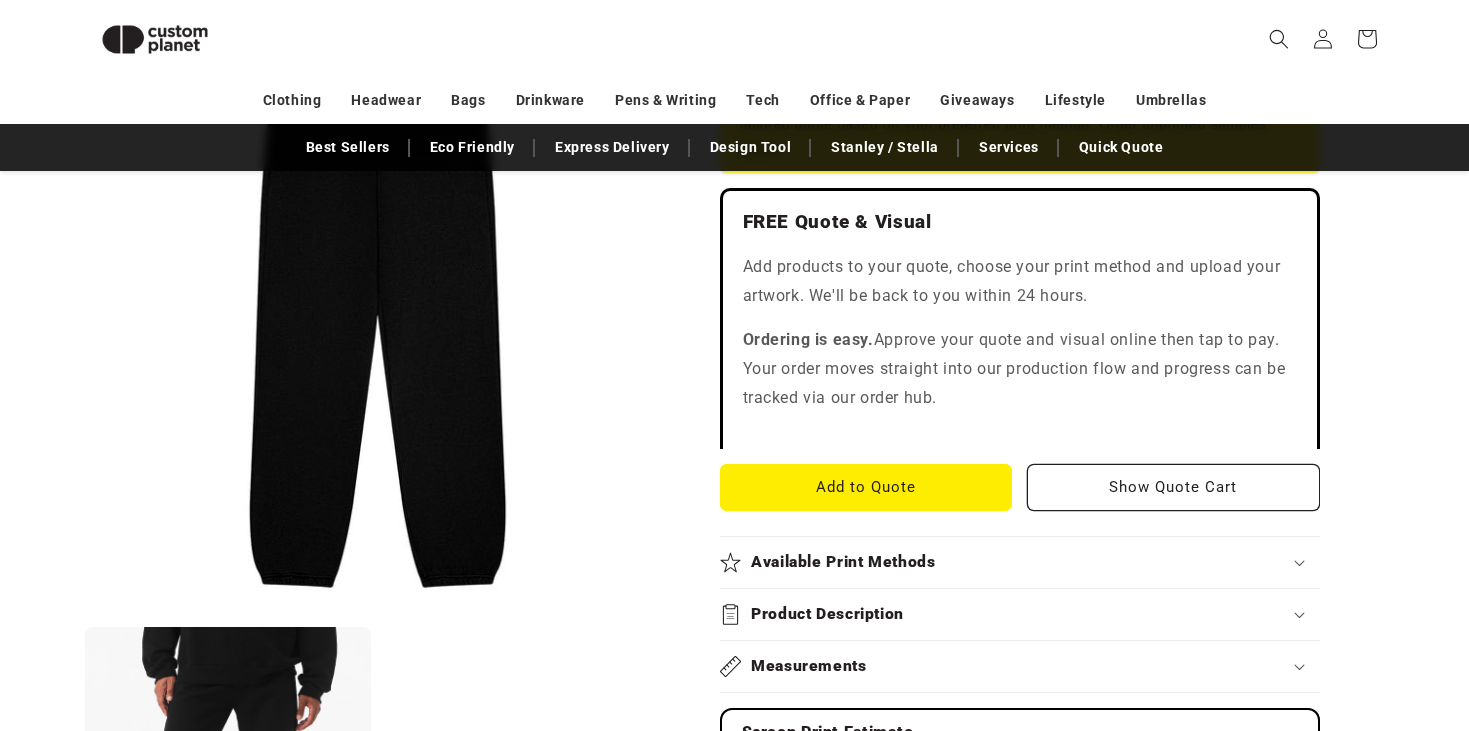click on "Search
My Account / Order Progress
Cart
Clothing
Clothing
T-shirts" at bounding box center (735, 39) 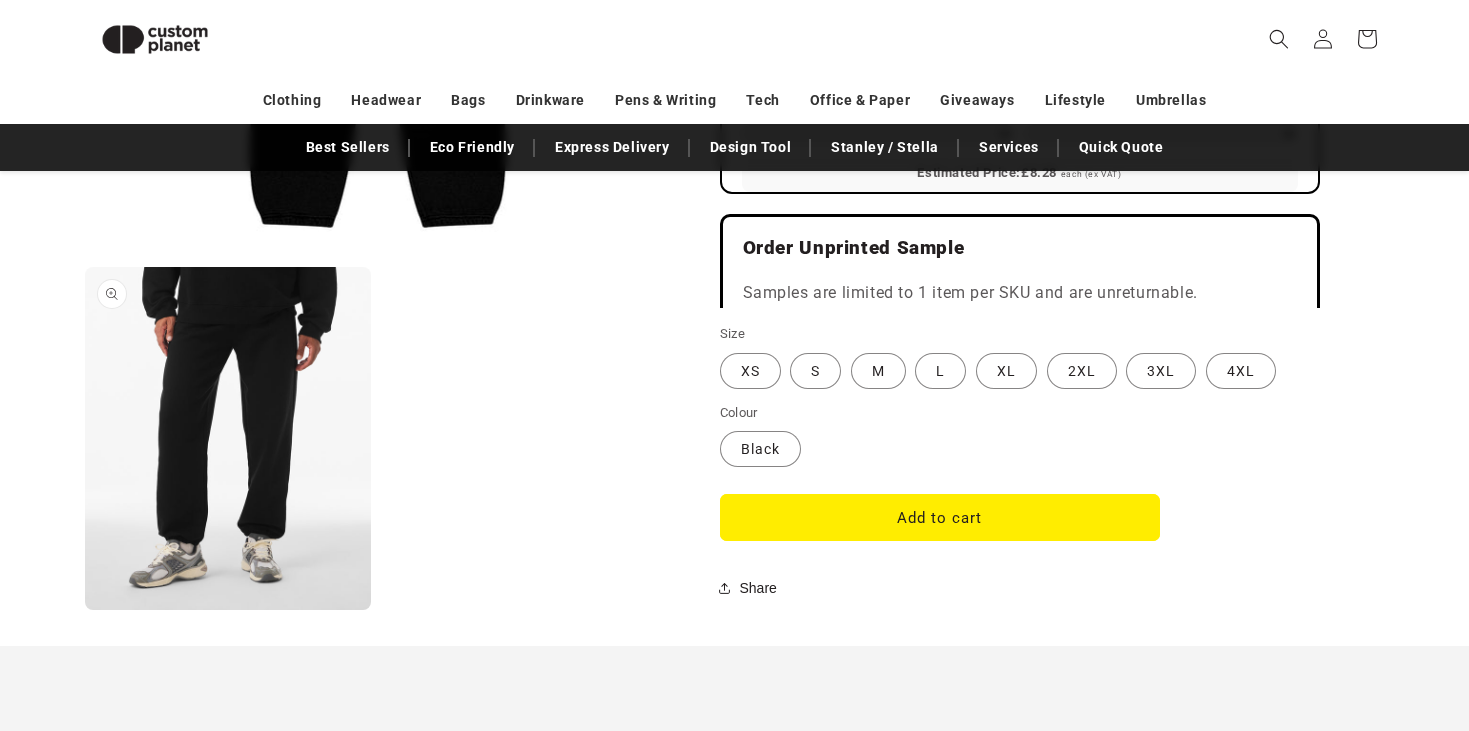 scroll, scrollTop: 1337, scrollLeft: 0, axis: vertical 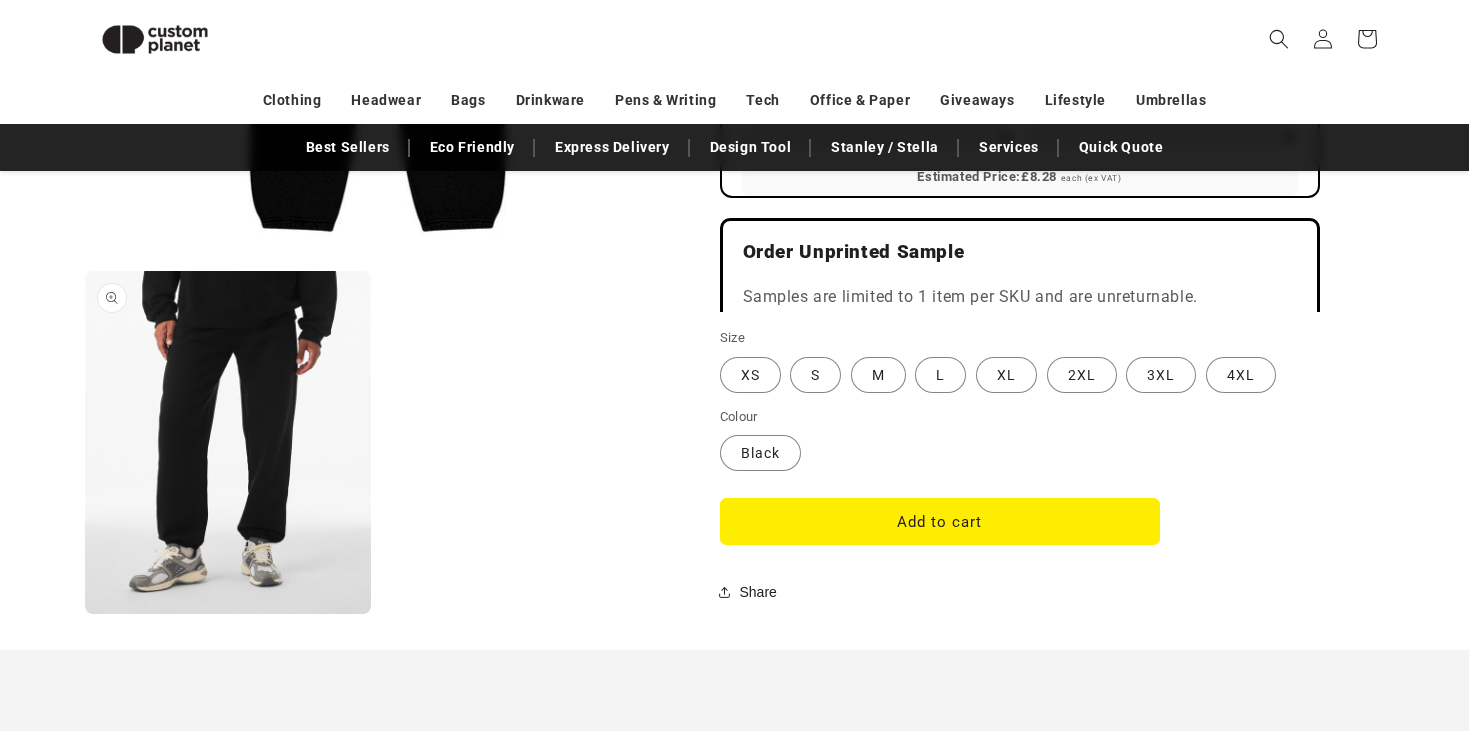 click on "Open media 2 in modal" at bounding box center [85, 614] 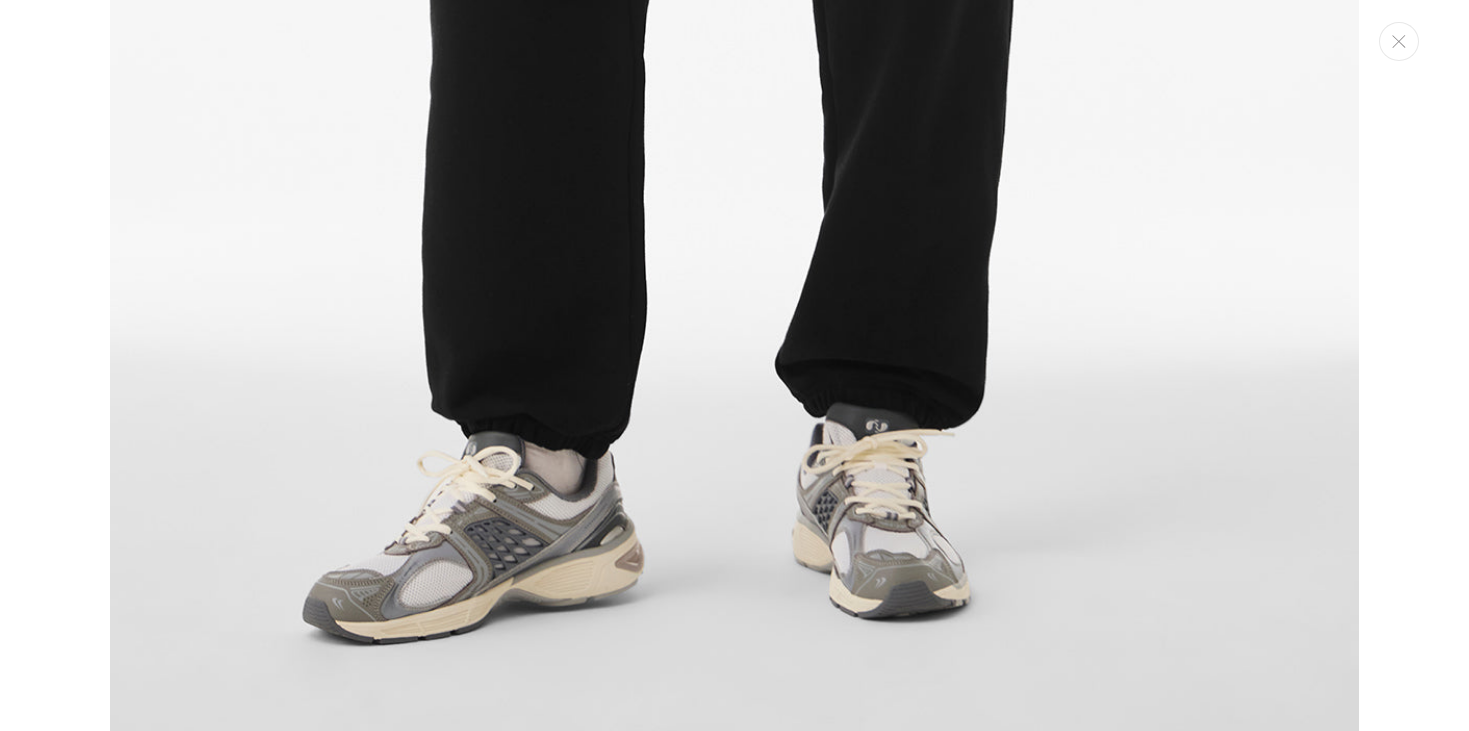 scroll, scrollTop: 2041, scrollLeft: 0, axis: vertical 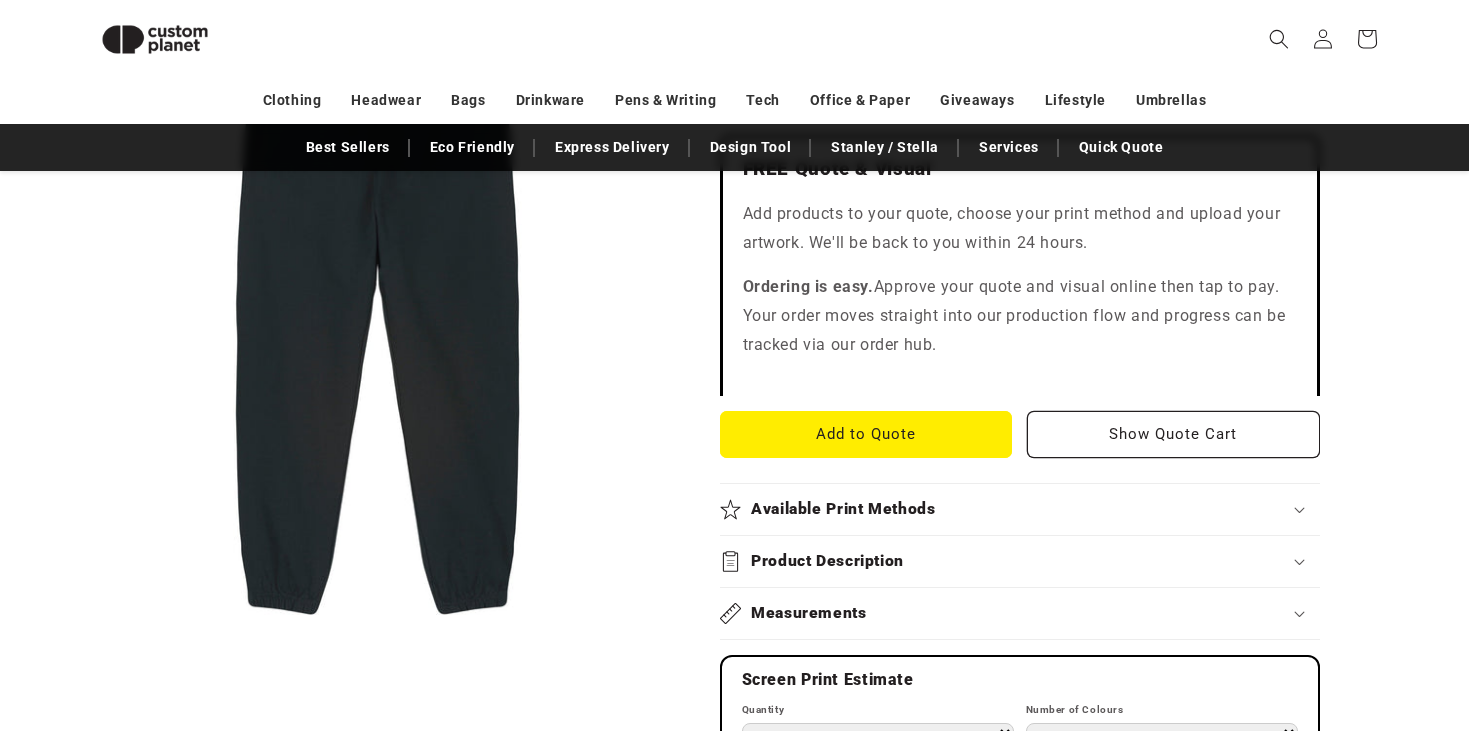 click on "Open media 1 in modal" at bounding box center [85, 615] 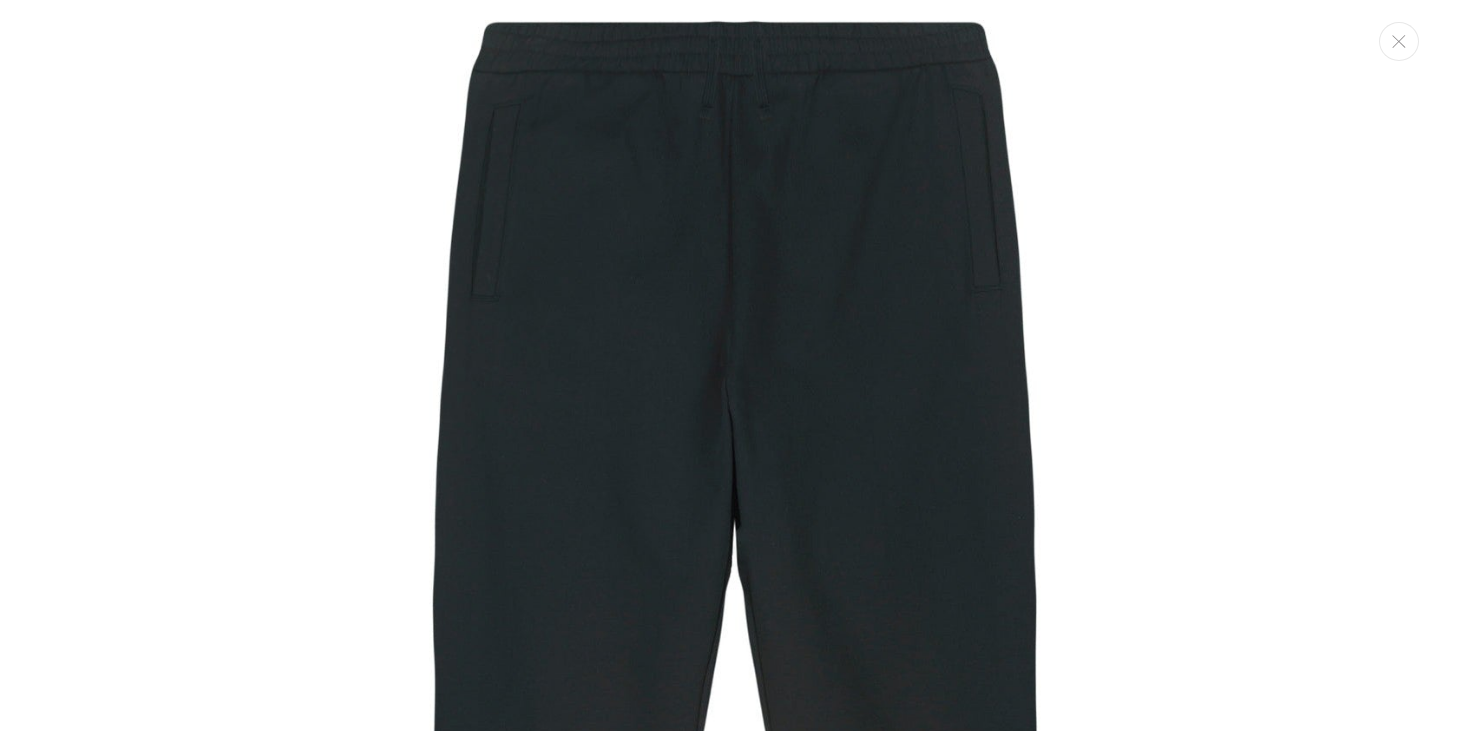scroll, scrollTop: 0, scrollLeft: 0, axis: both 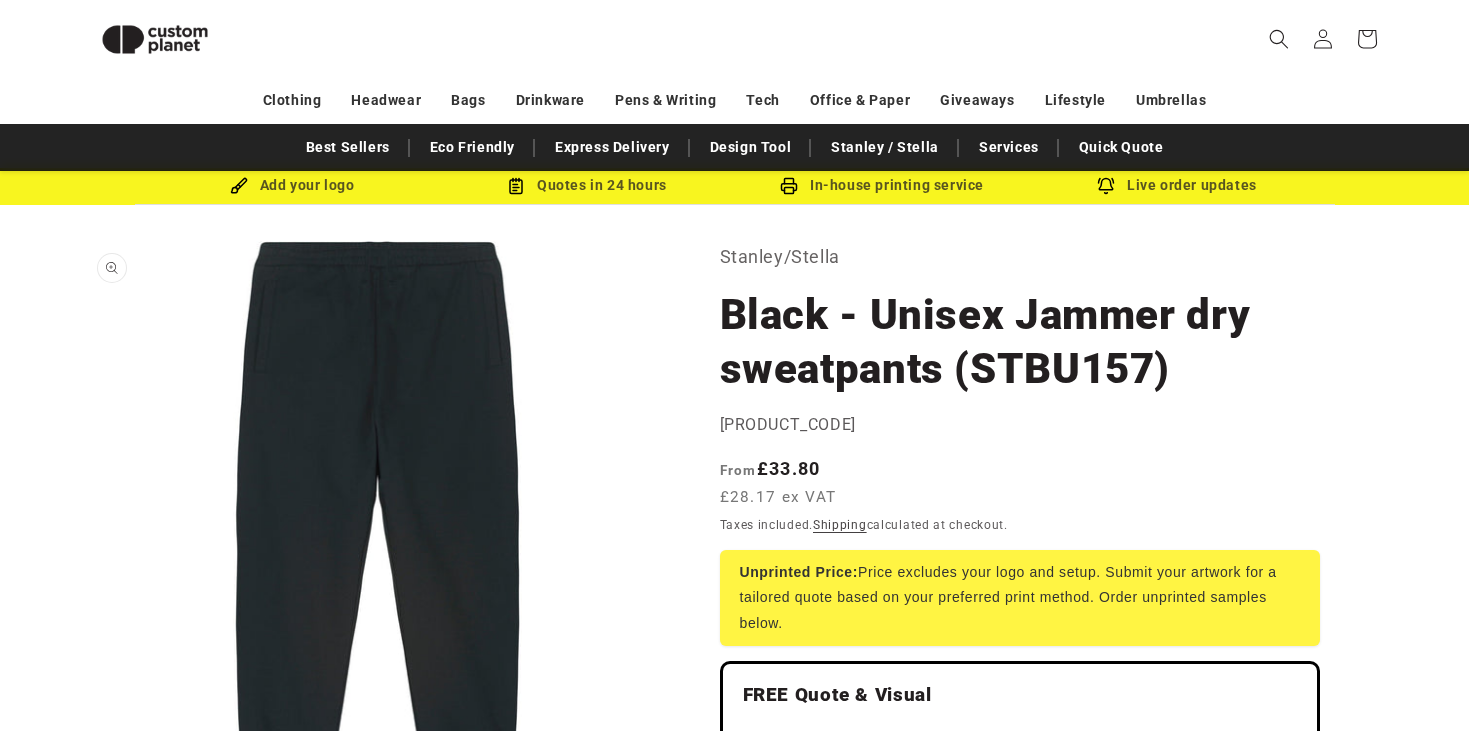 click on "Open media 1 in modal" at bounding box center [85, 826] 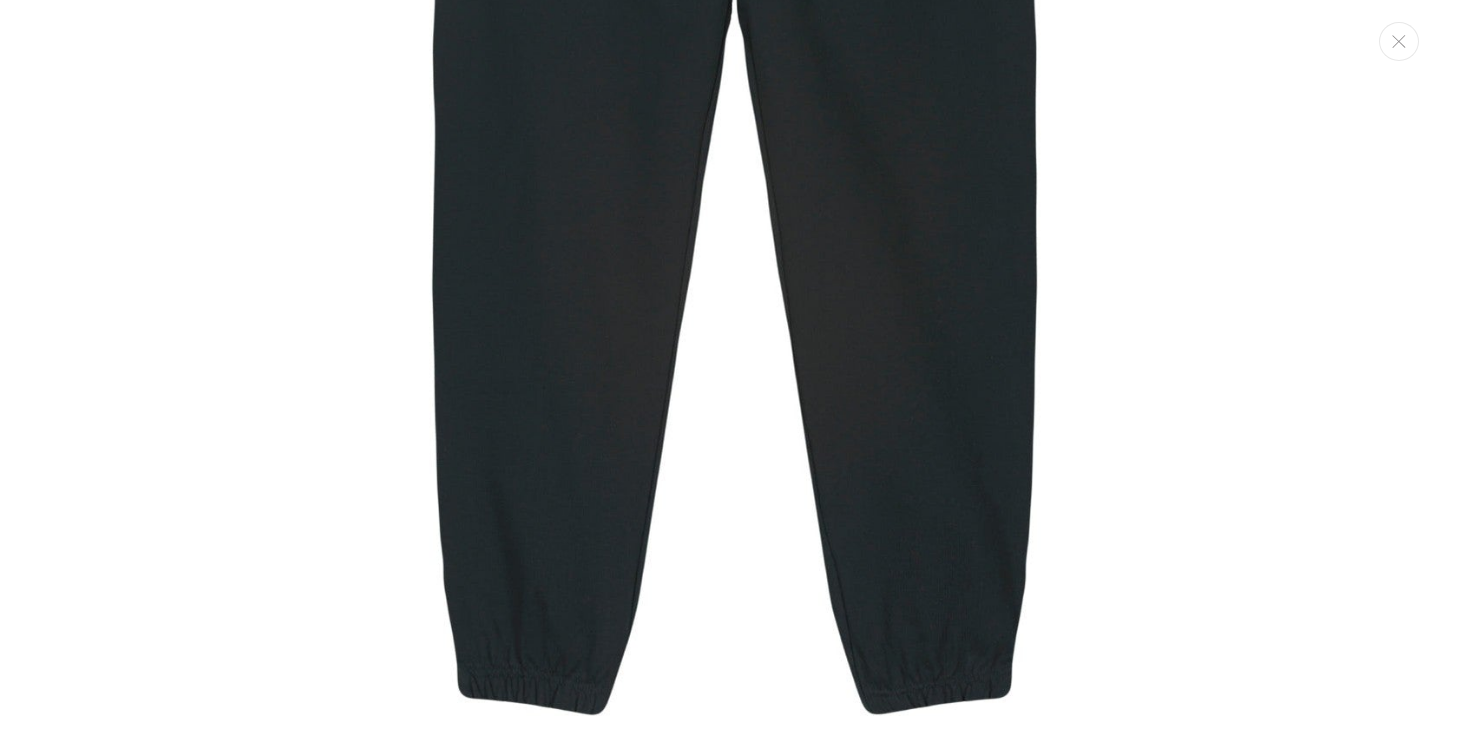 scroll, scrollTop: 553, scrollLeft: 0, axis: vertical 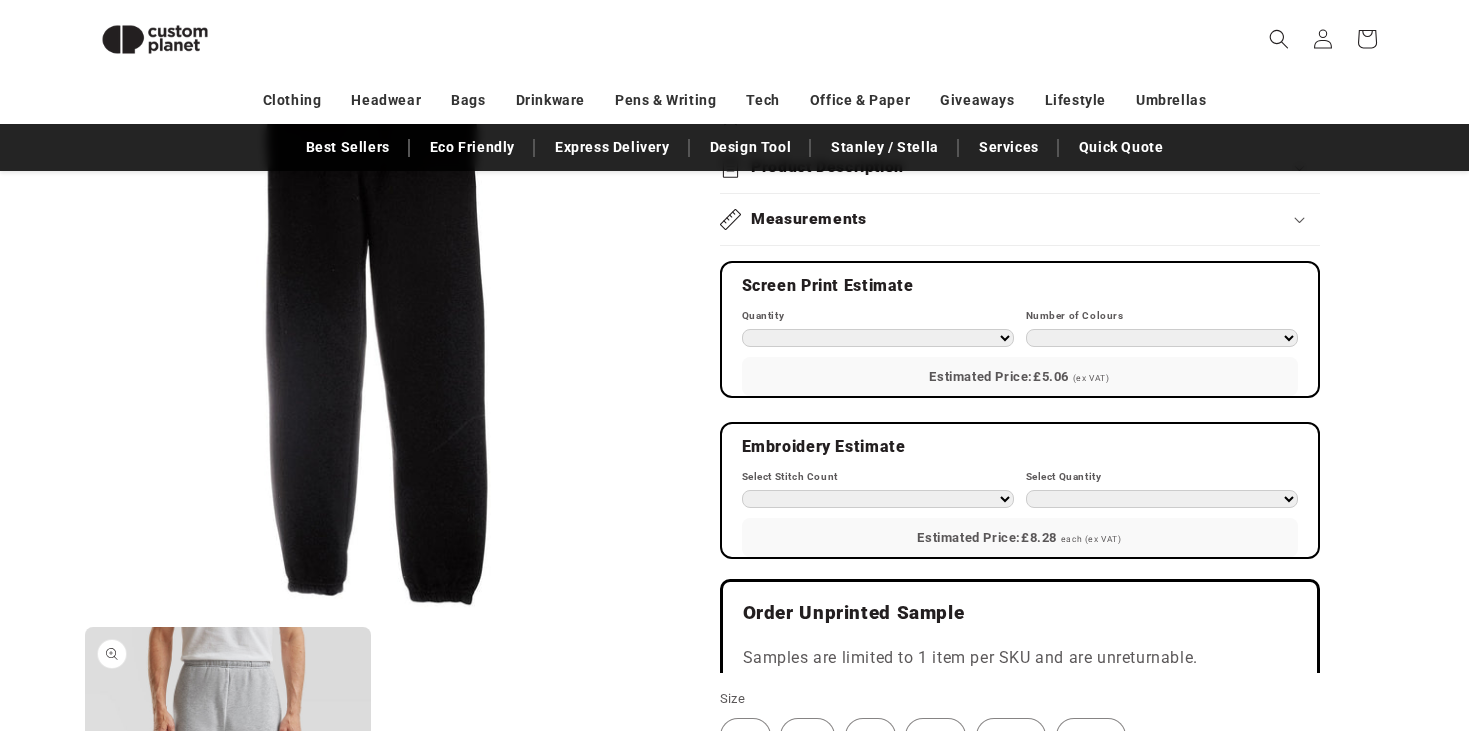 click on "Open media 2 in modal" at bounding box center (85, 971) 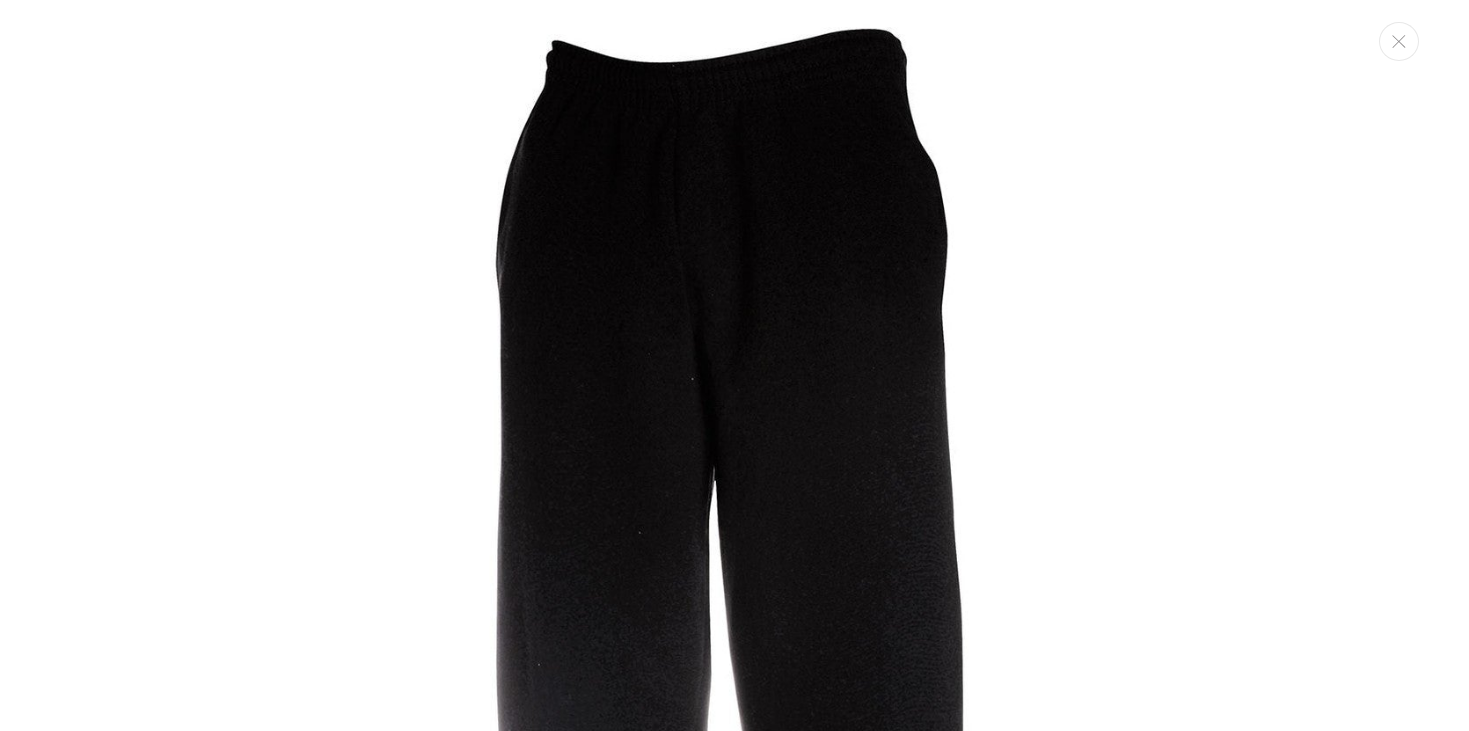 scroll, scrollTop: 0, scrollLeft: 0, axis: both 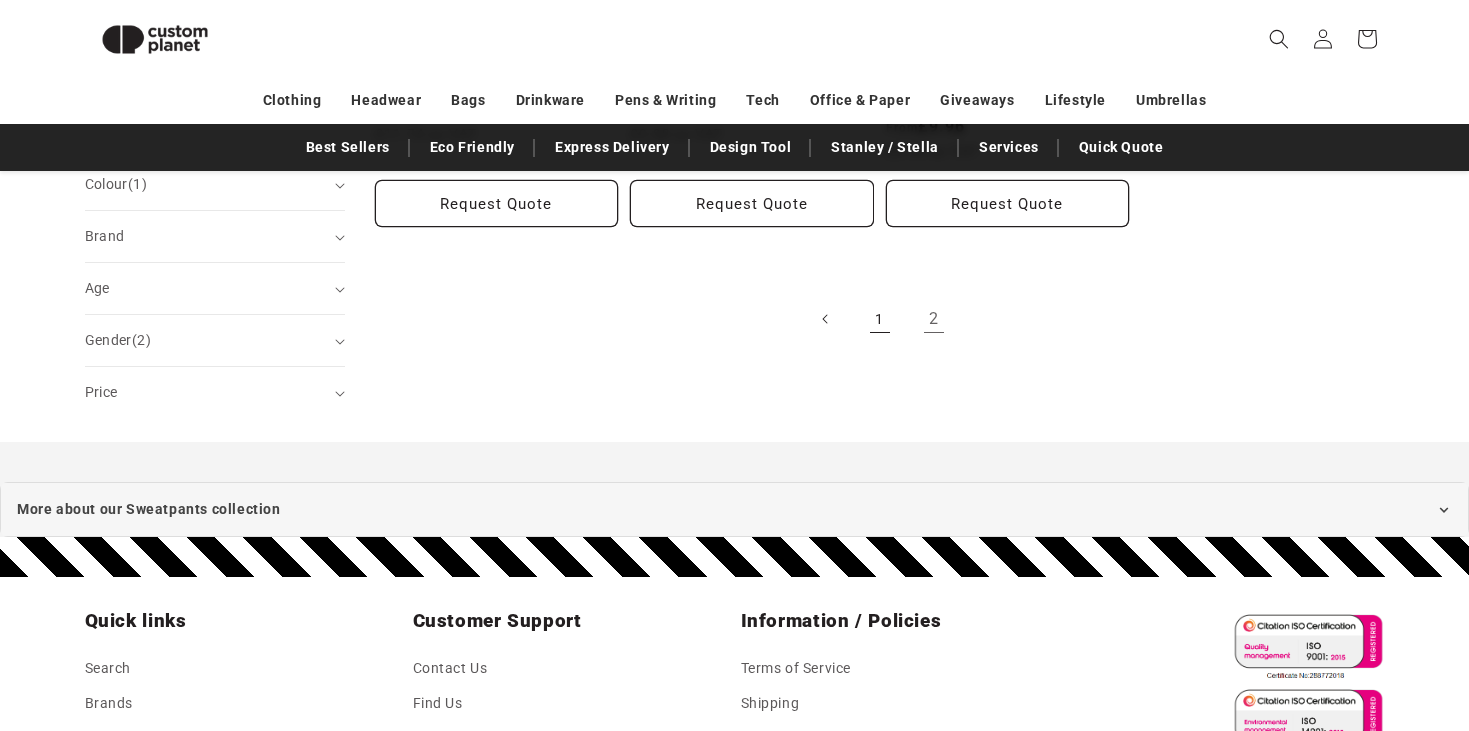 click on "1" at bounding box center (880, 319) 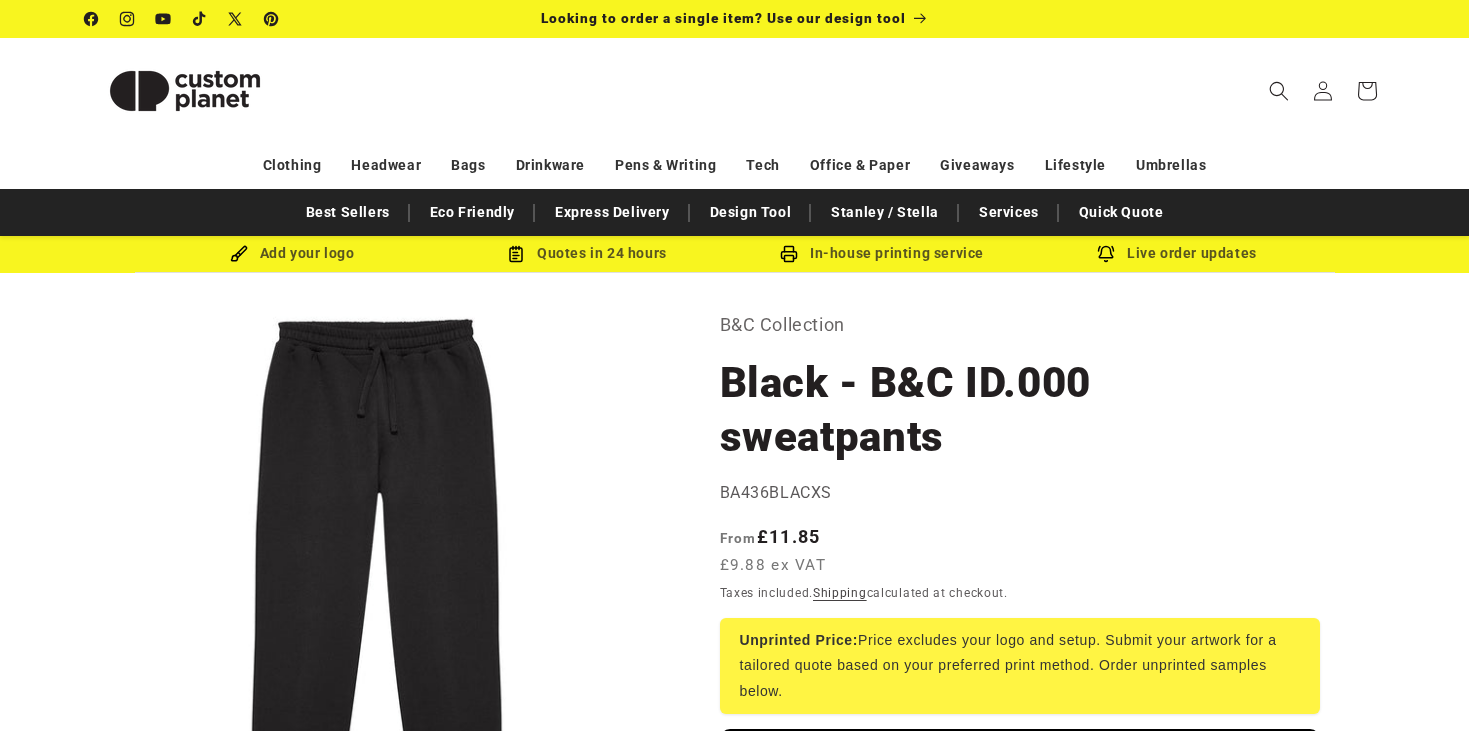 scroll, scrollTop: 0, scrollLeft: 0, axis: both 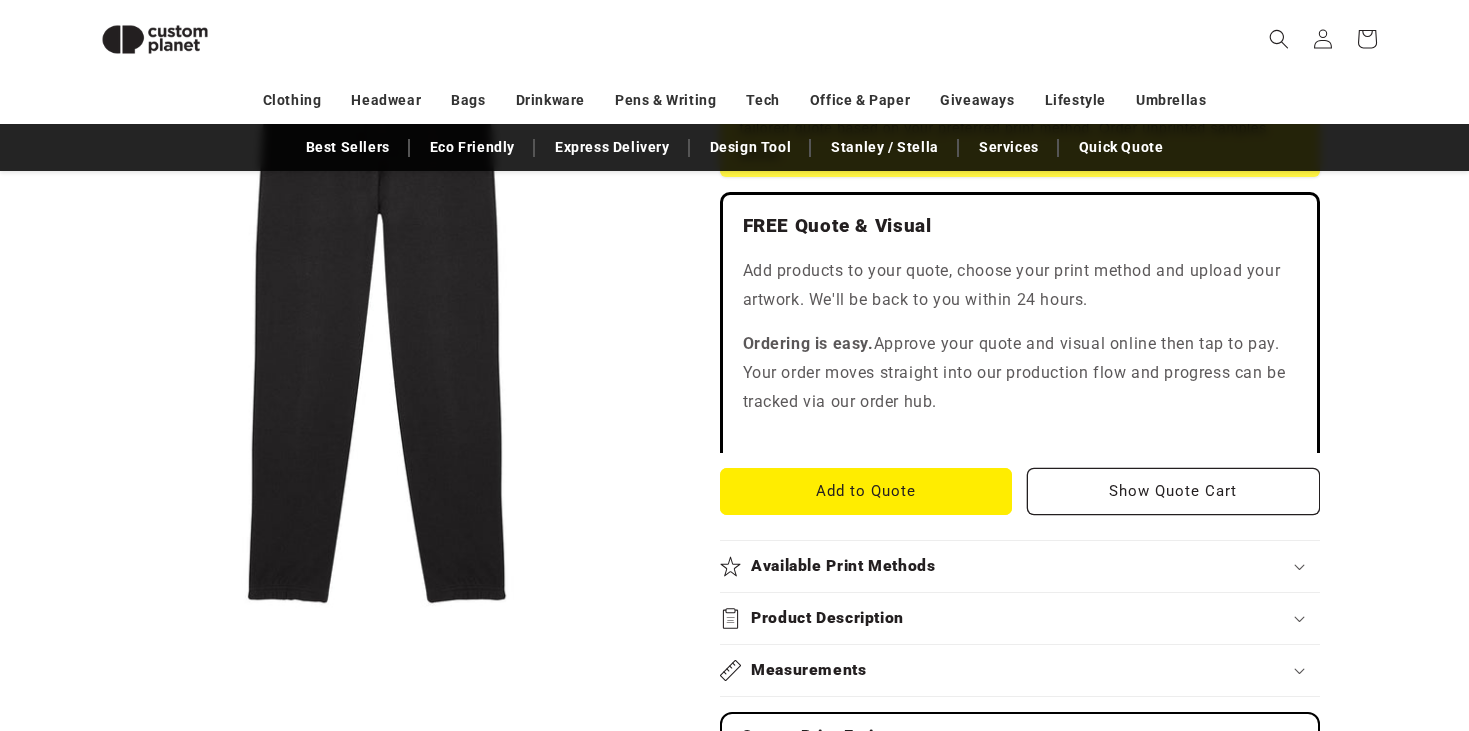 click on "Product Description" at bounding box center (1020, 618) 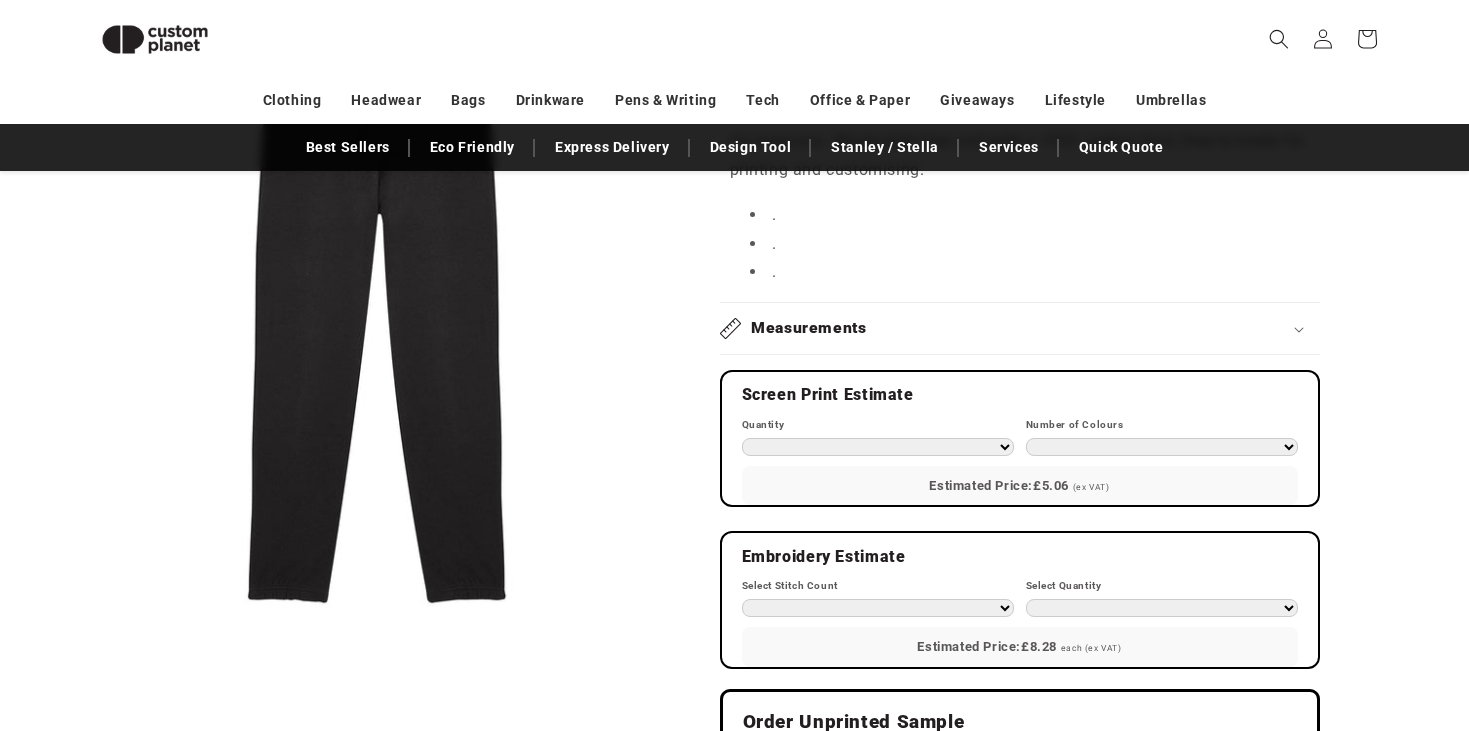 scroll, scrollTop: 1126, scrollLeft: 0, axis: vertical 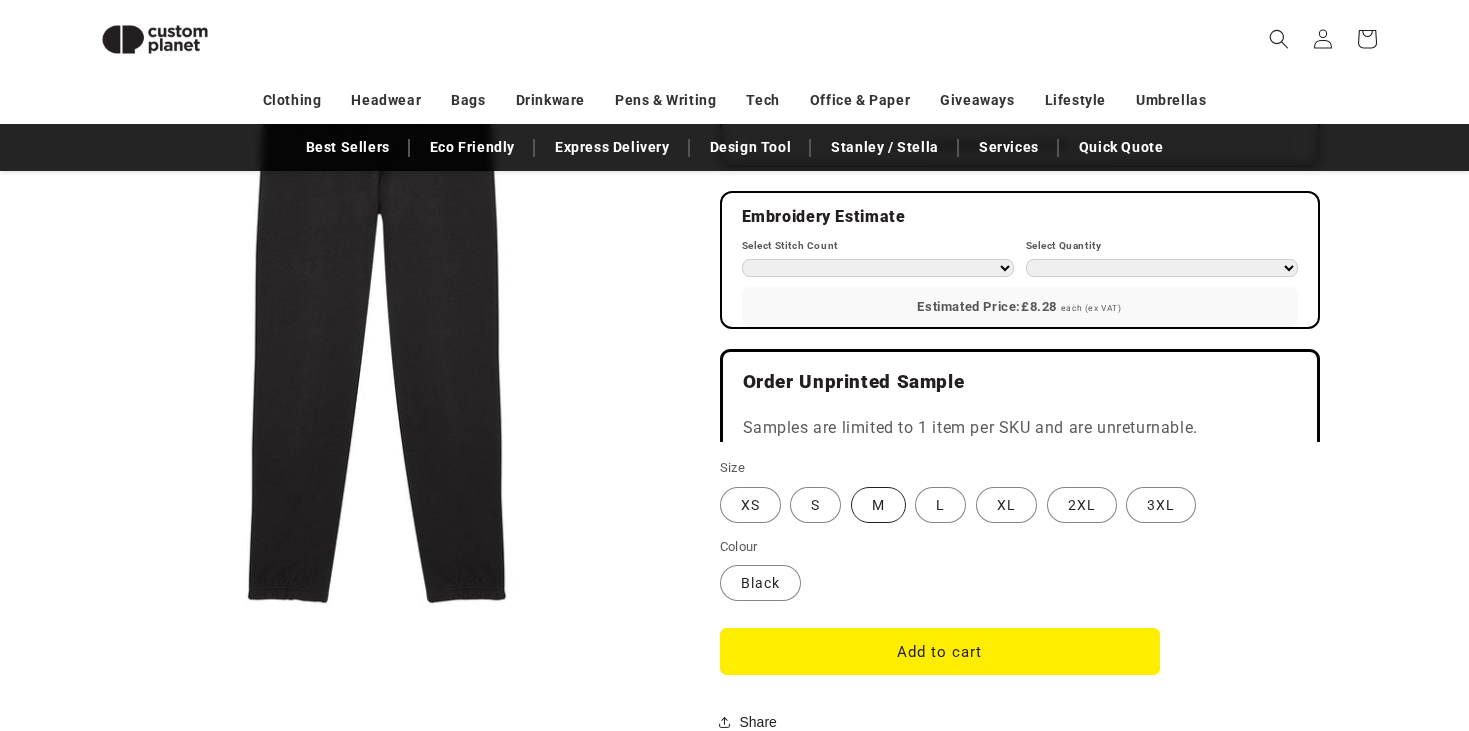 click on "M Variant sold out or unavailable" at bounding box center [878, 505] 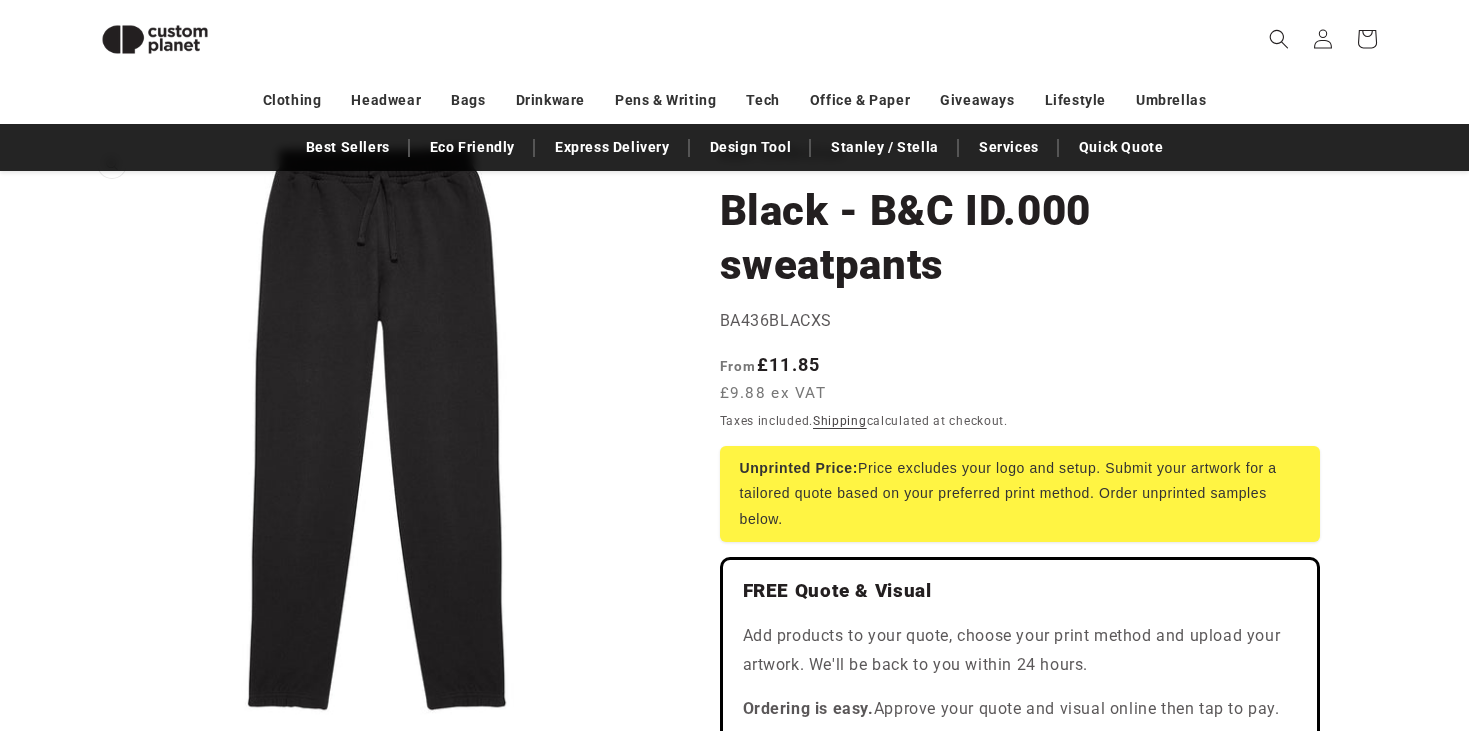 scroll, scrollTop: 66, scrollLeft: 0, axis: vertical 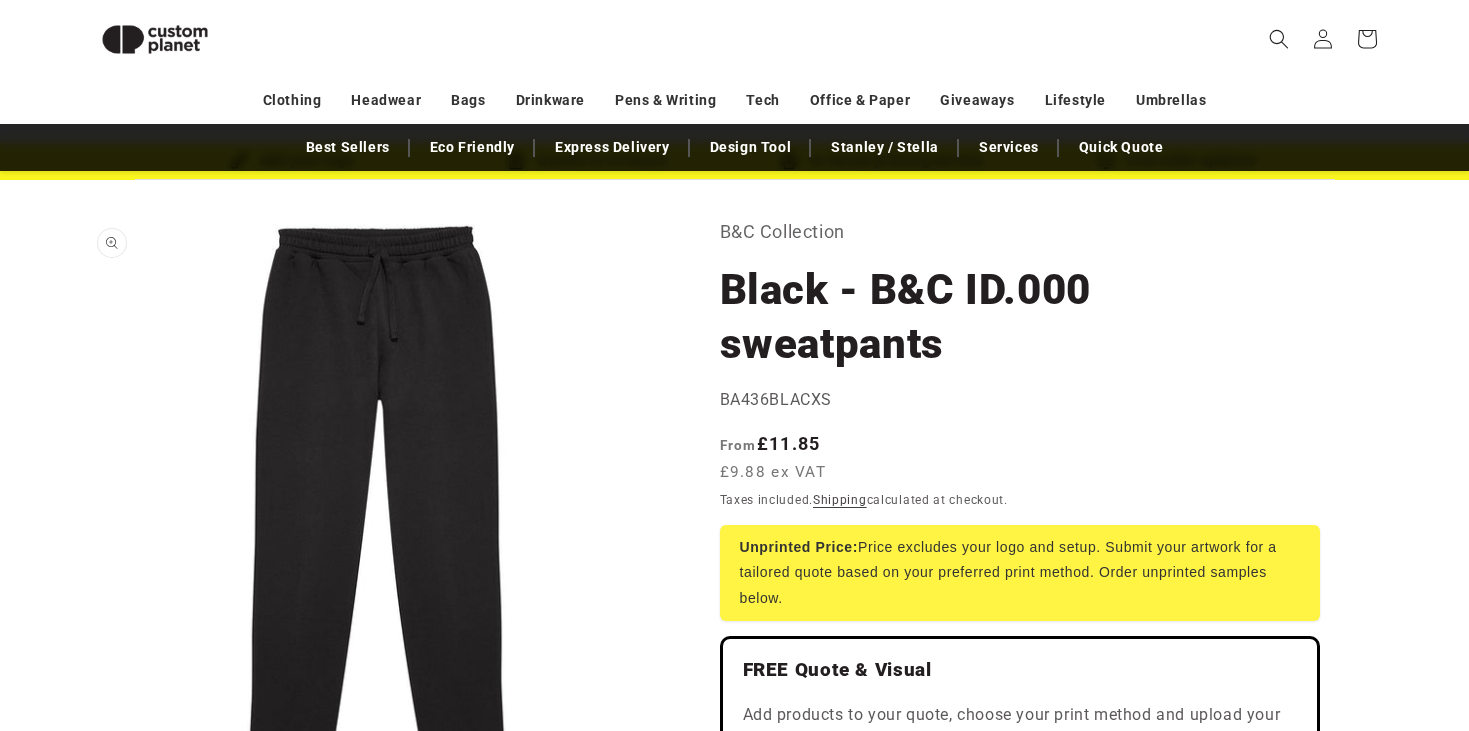 click on "Open media 1 in modal" at bounding box center (85, 801) 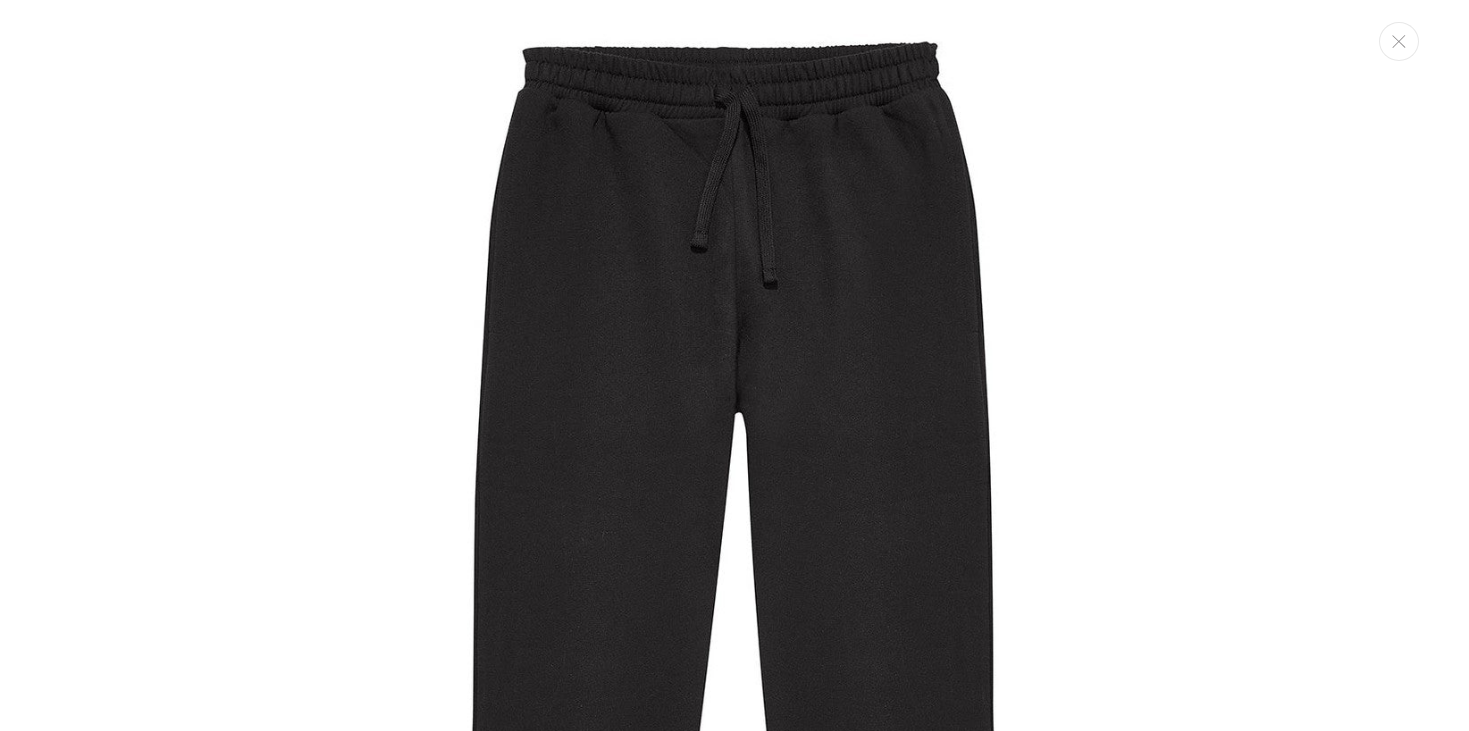 scroll, scrollTop: 20, scrollLeft: 0, axis: vertical 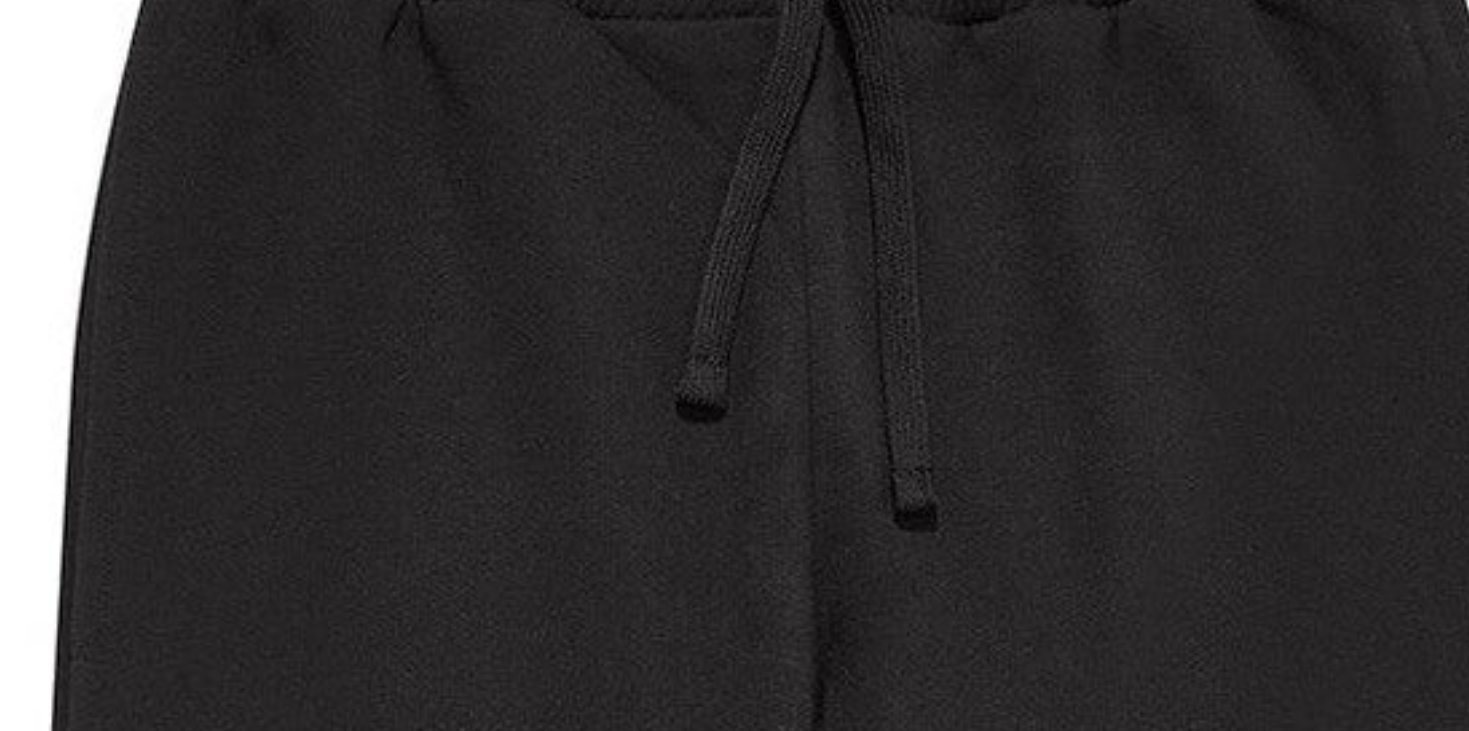 click at bounding box center [734, 644] 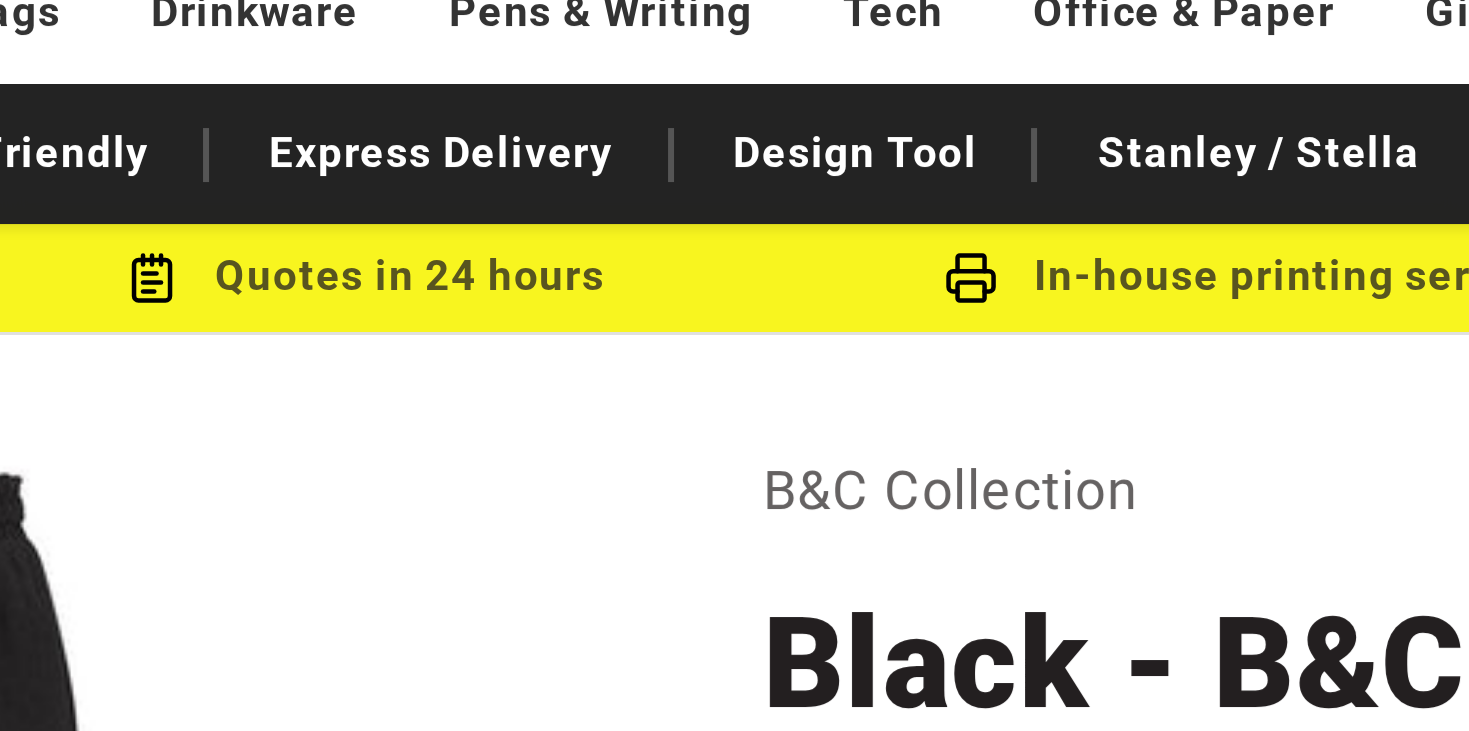 scroll, scrollTop: 257, scrollLeft: 0, axis: vertical 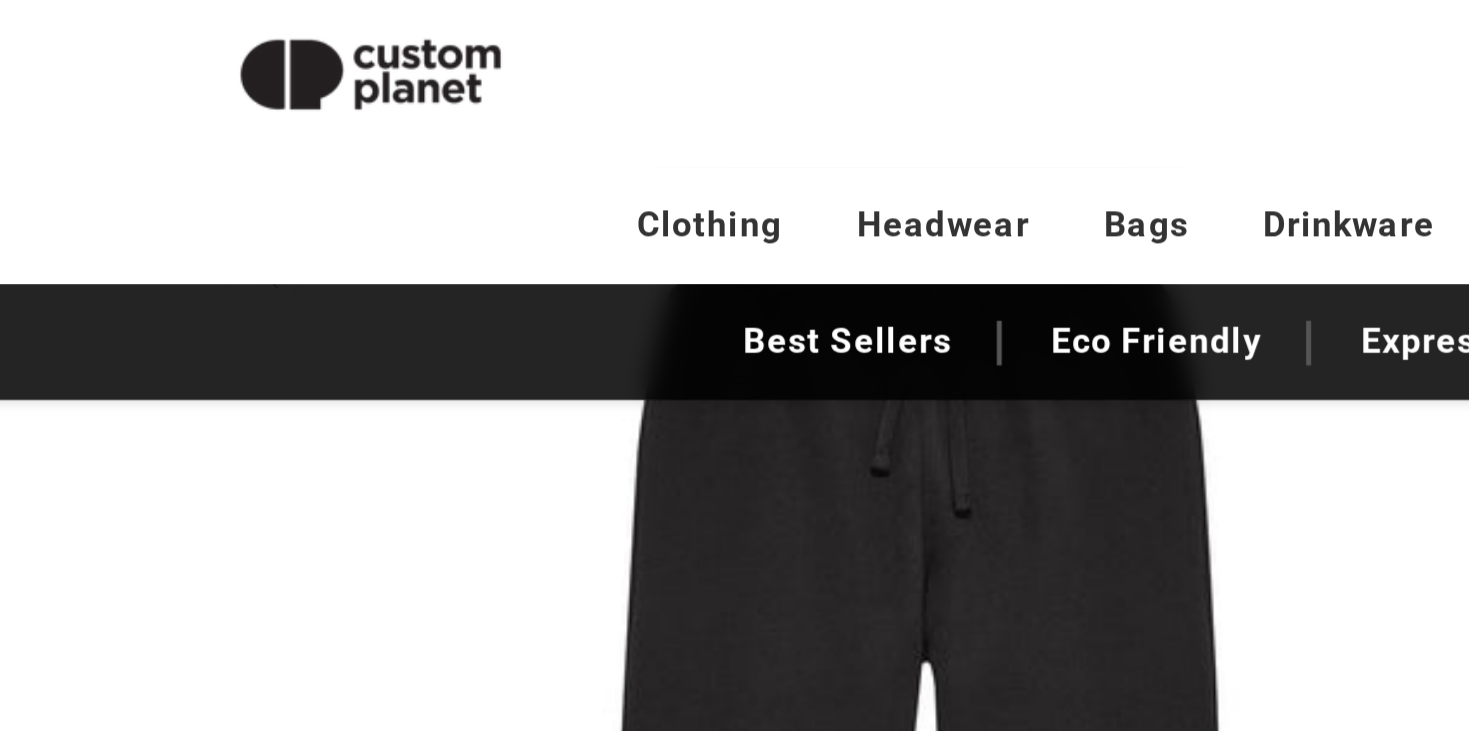 click on "Open media 1 in modal" at bounding box center [85, 678] 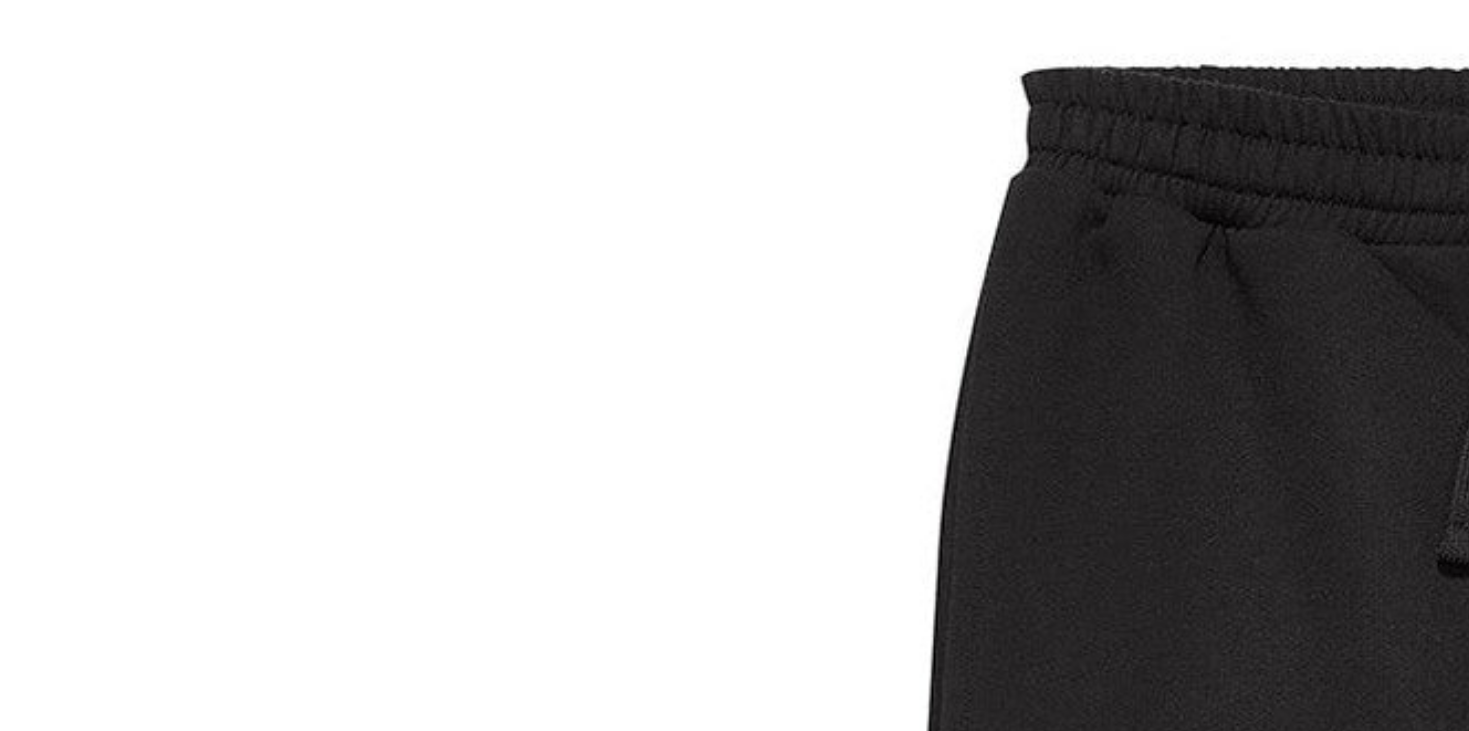 click at bounding box center [734, 624] 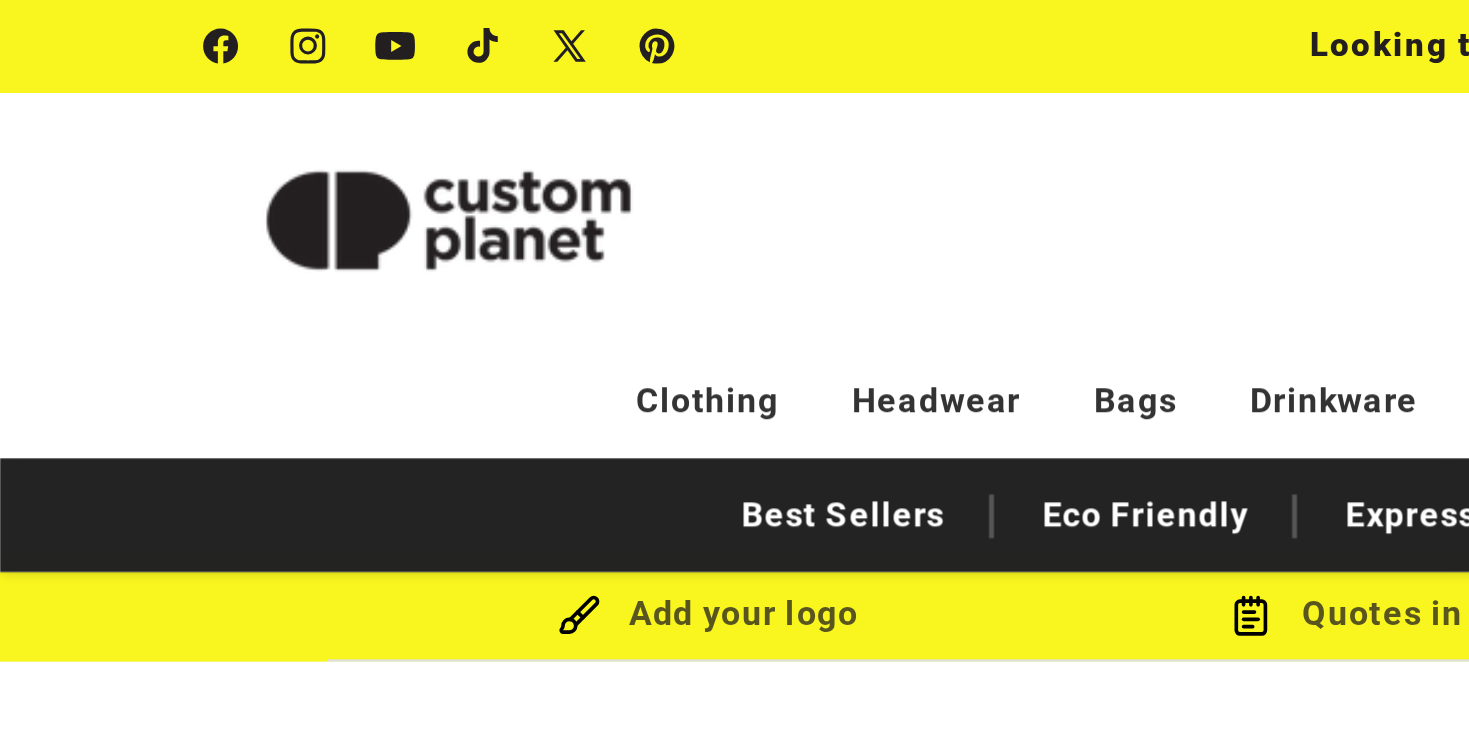 scroll, scrollTop: 0, scrollLeft: 0, axis: both 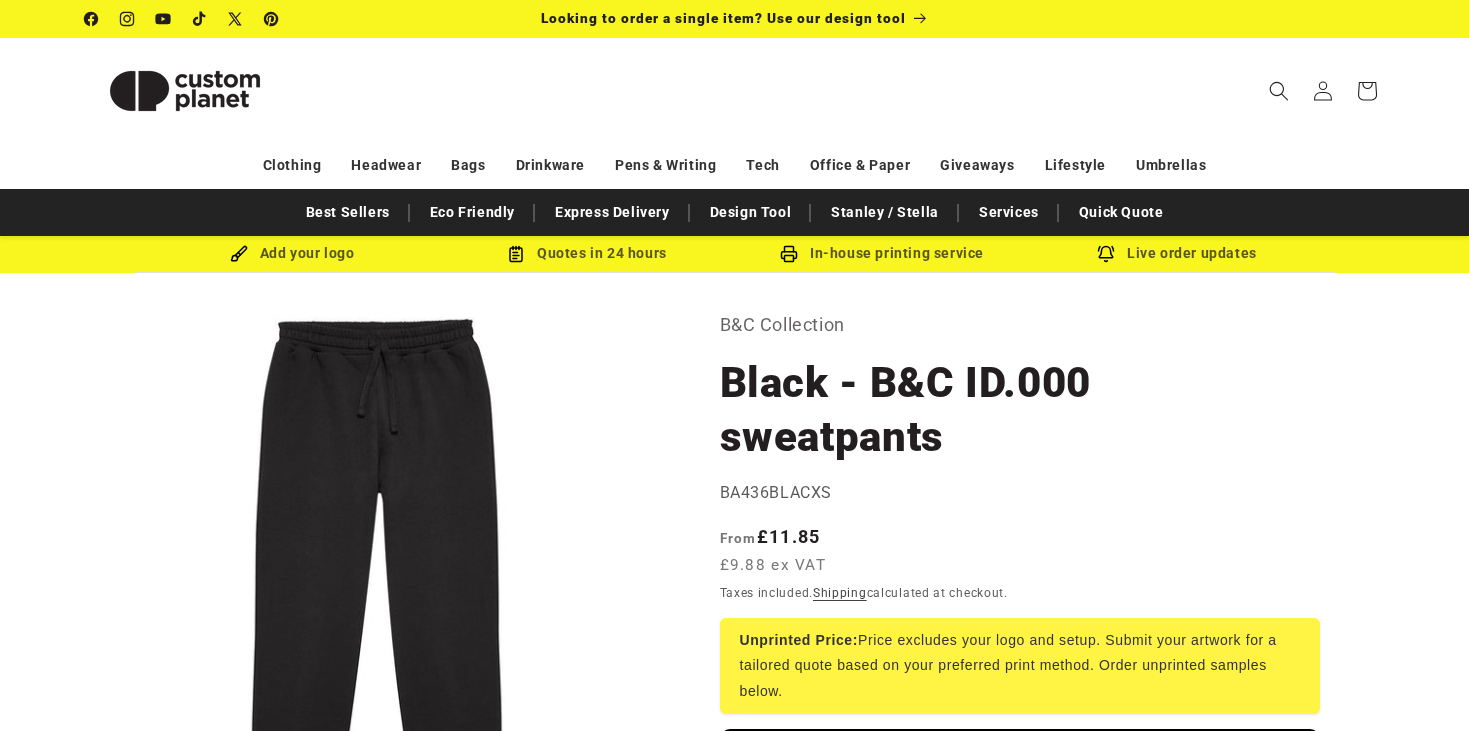click on "Regular price
From  £11.85
£9.88 ex VAT
Regular price
Sale price
£11.85
Unit price
/
per
Sale
Sold out" at bounding box center [1020, 552] 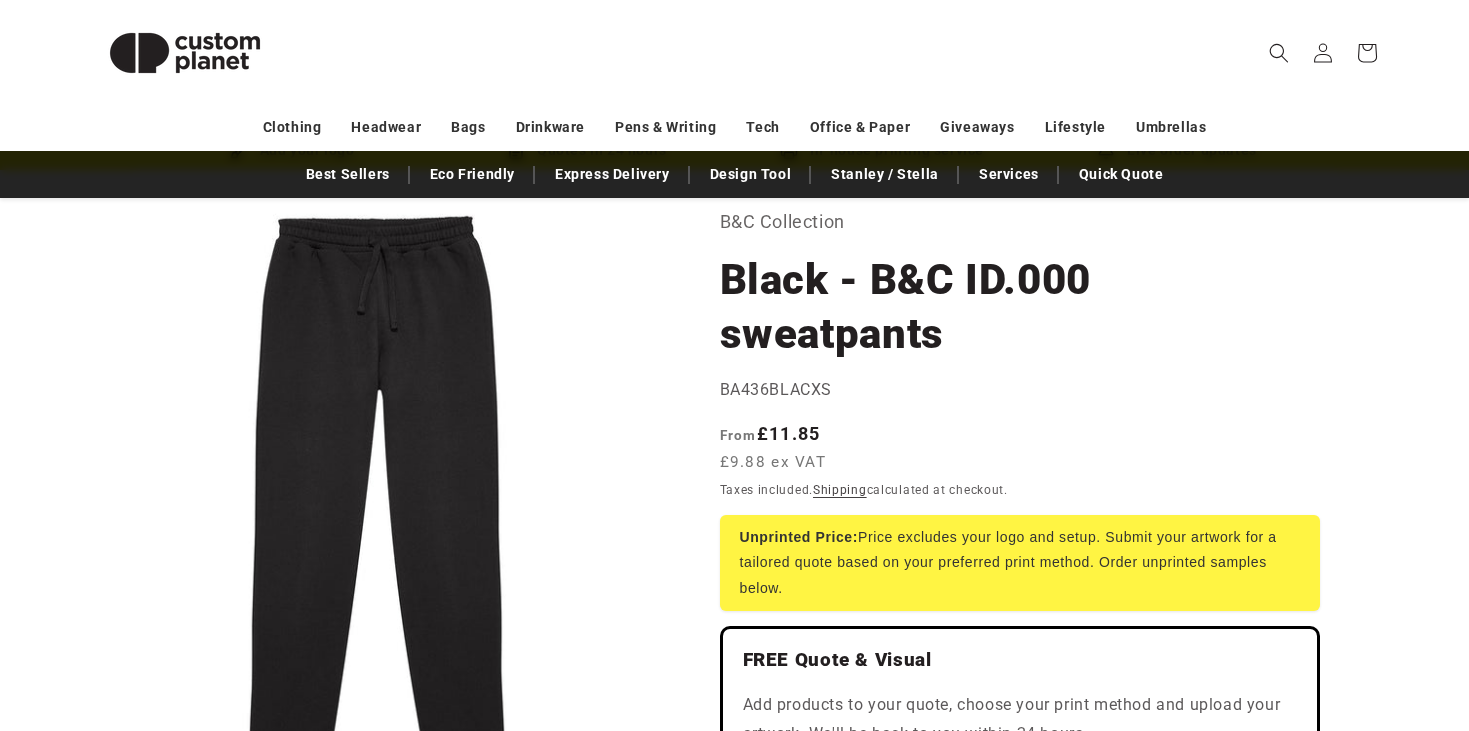 scroll, scrollTop: 105, scrollLeft: 0, axis: vertical 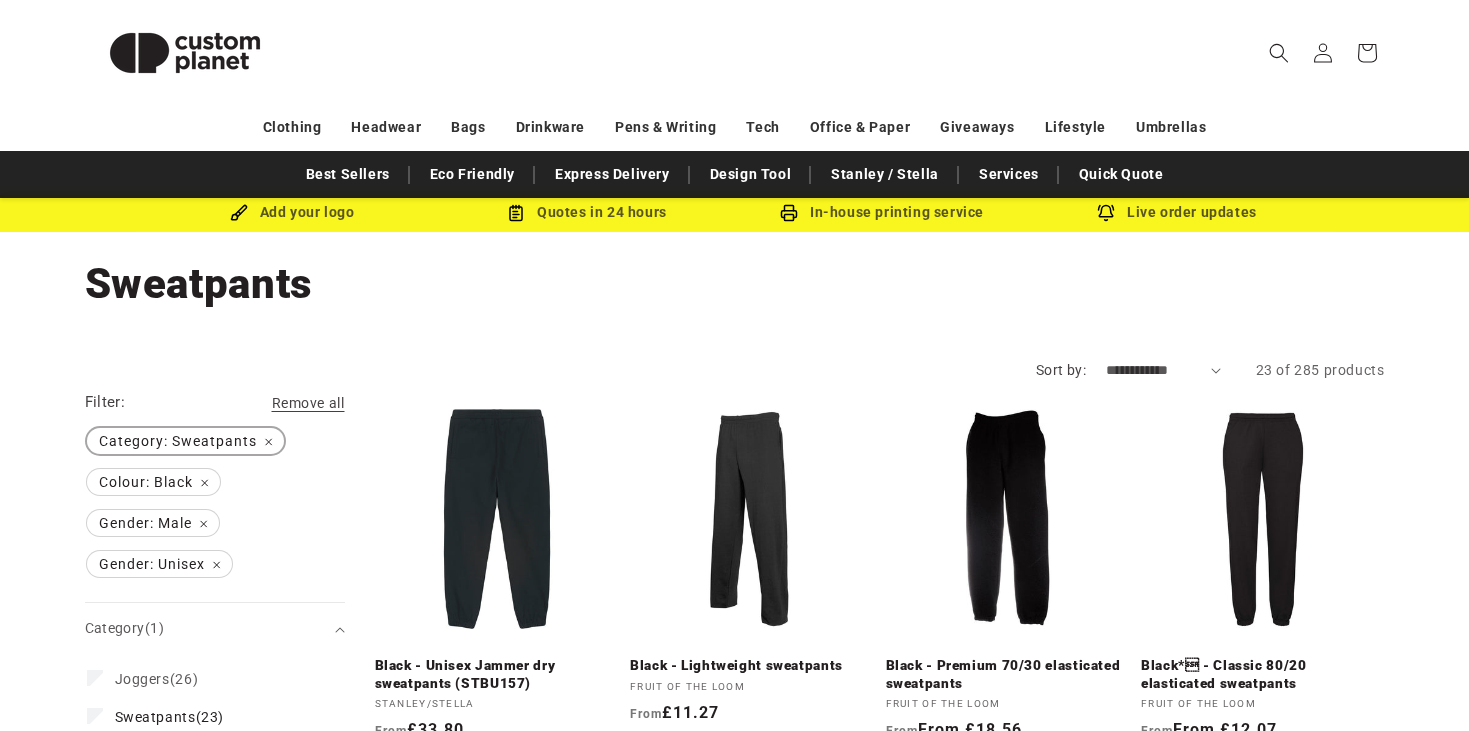 click on "Category: Sweatpants
Remove filter" at bounding box center [185, 441] 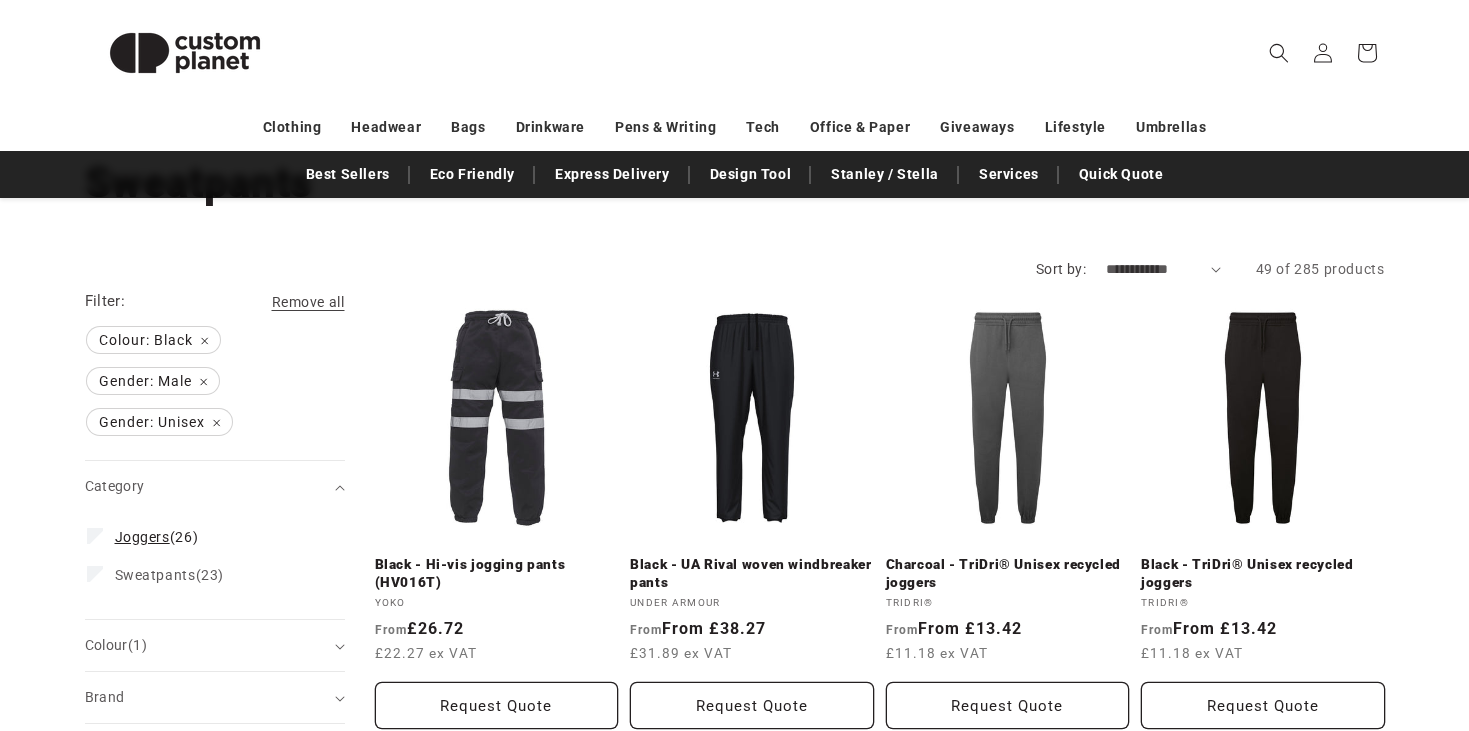 scroll, scrollTop: 141, scrollLeft: 0, axis: vertical 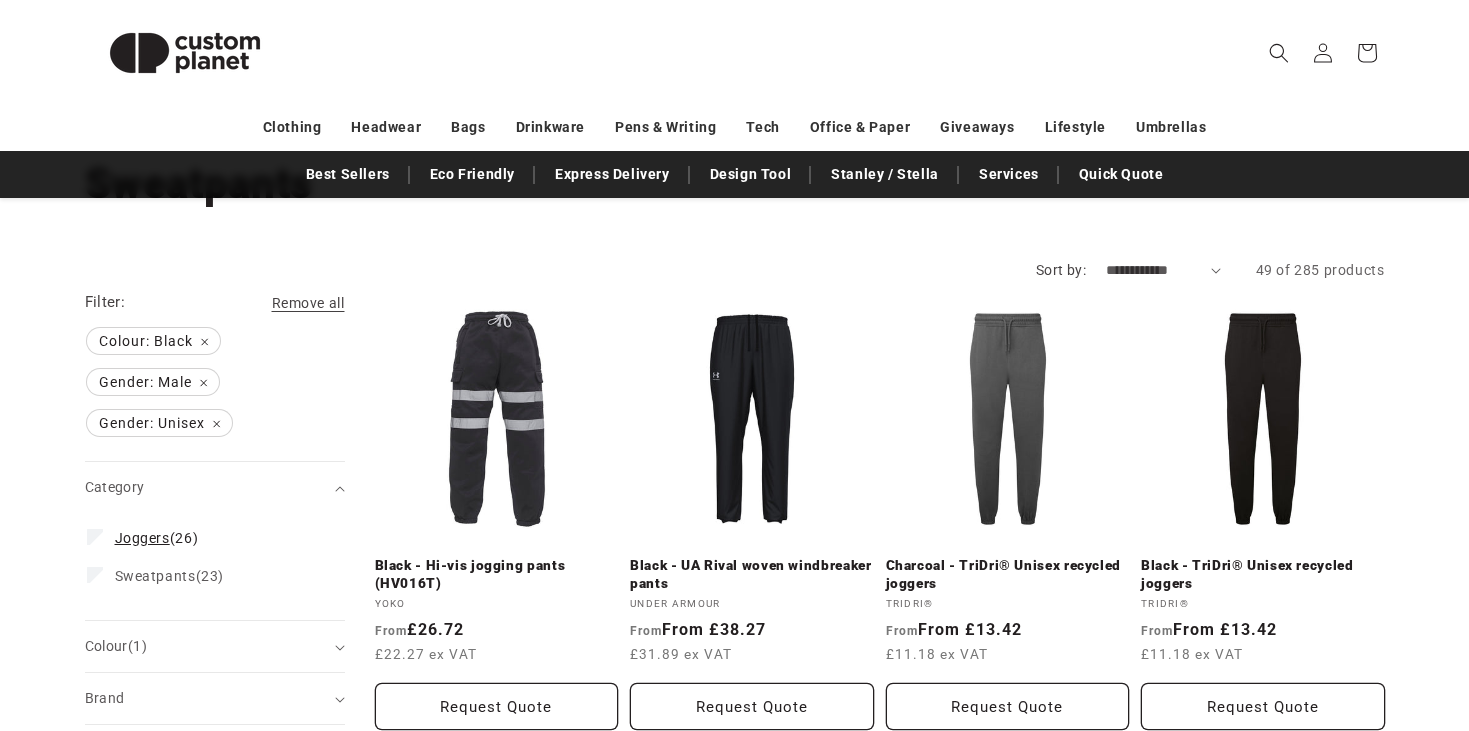 click on "Joggers  ([NUMBER])" at bounding box center [157, 538] 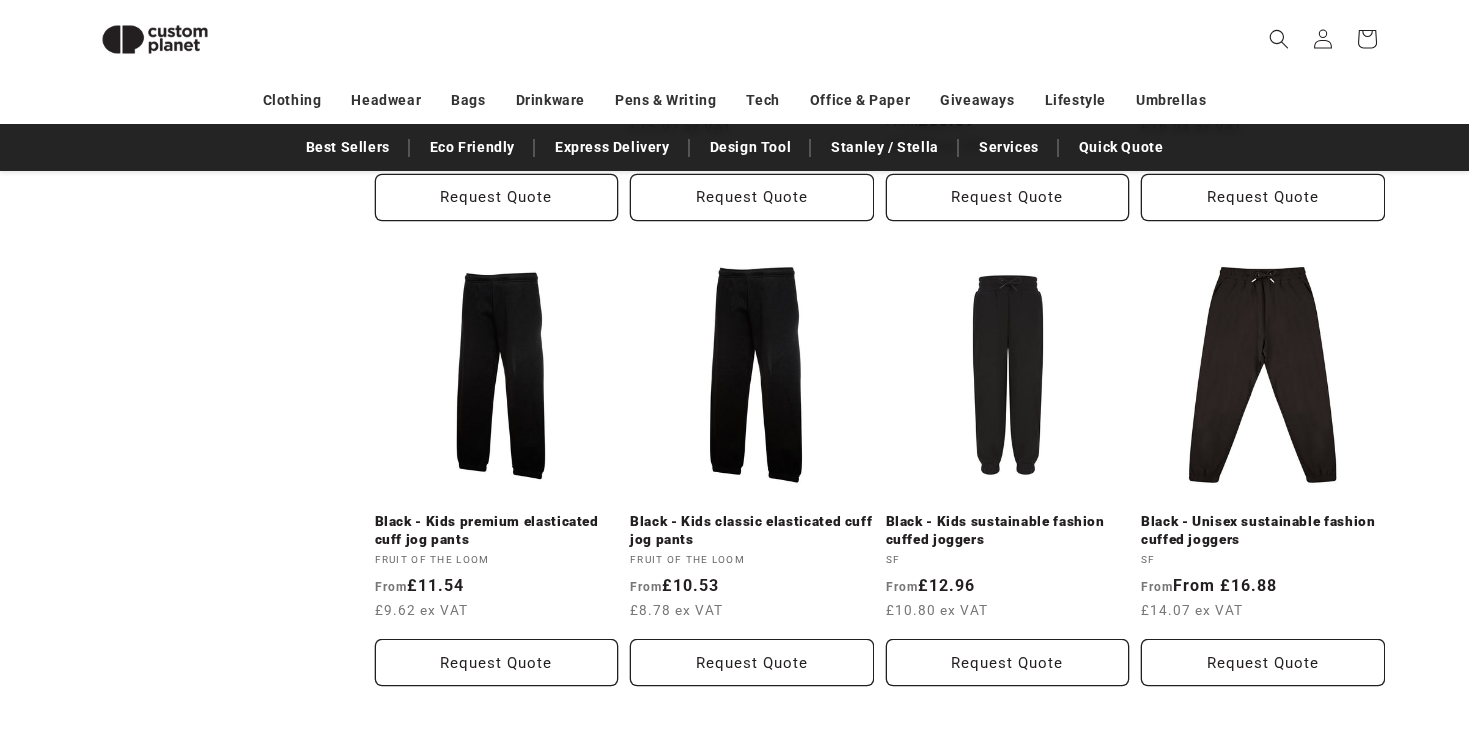 scroll, scrollTop: 1637, scrollLeft: 0, axis: vertical 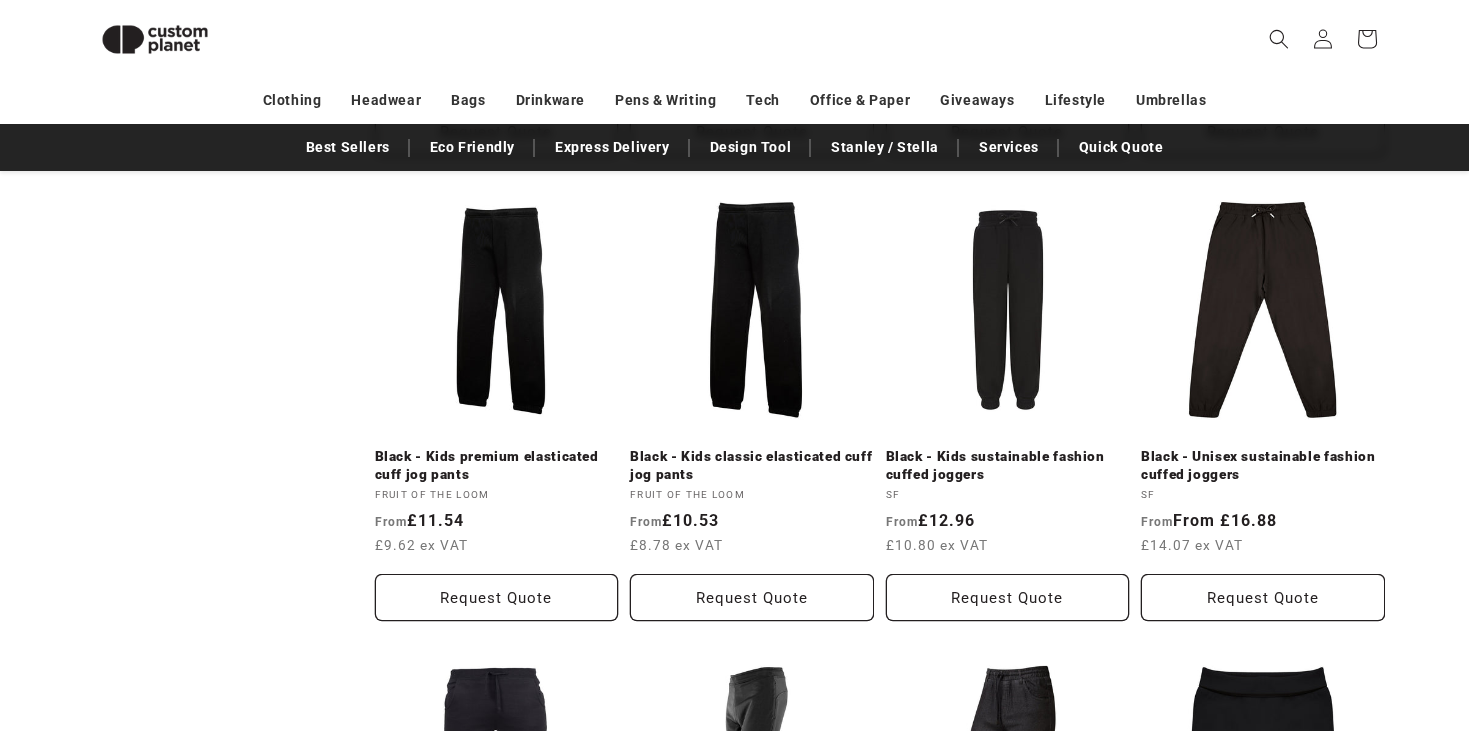 click on "Search
My Account / Order Progress
Cart
Clothing
Clothing
T-shirts" at bounding box center (735, 39) 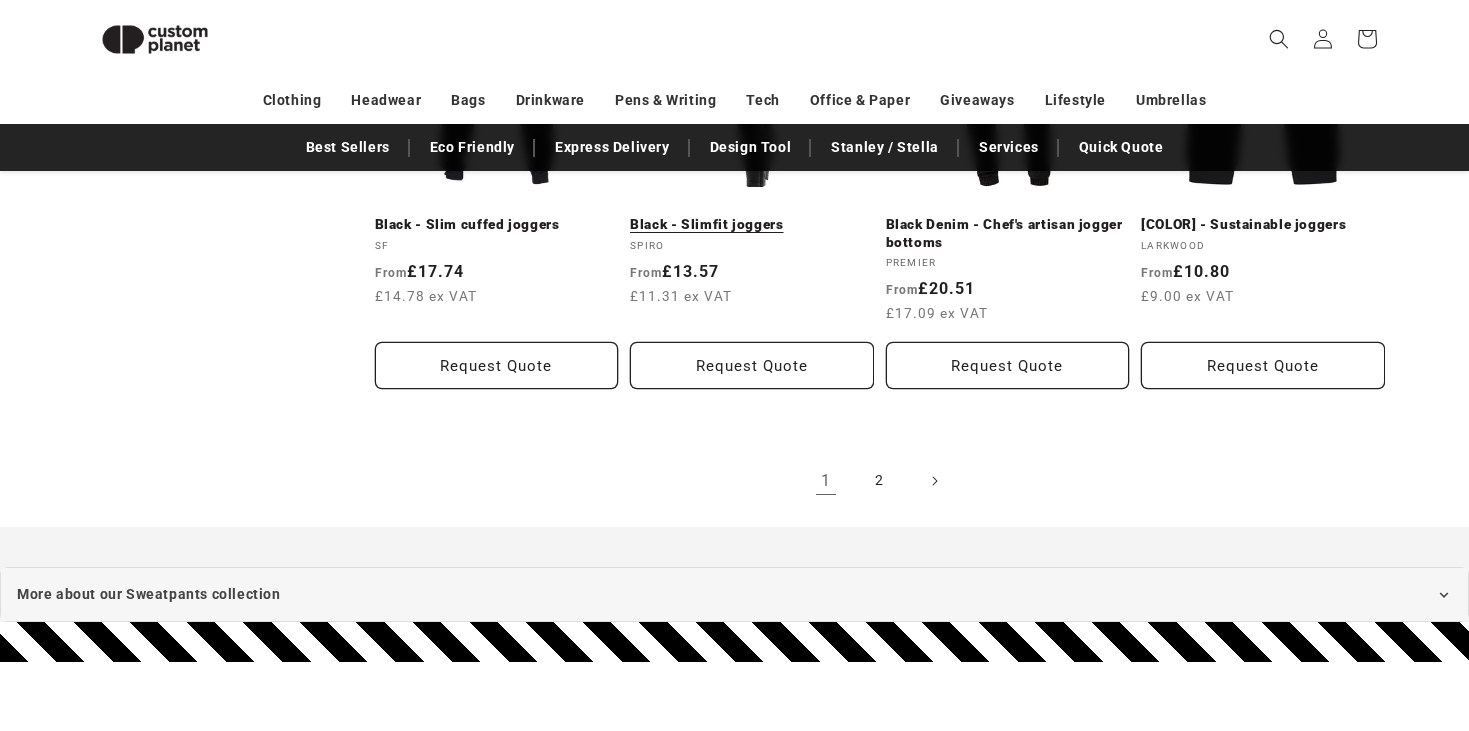 scroll, scrollTop: 2333, scrollLeft: 0, axis: vertical 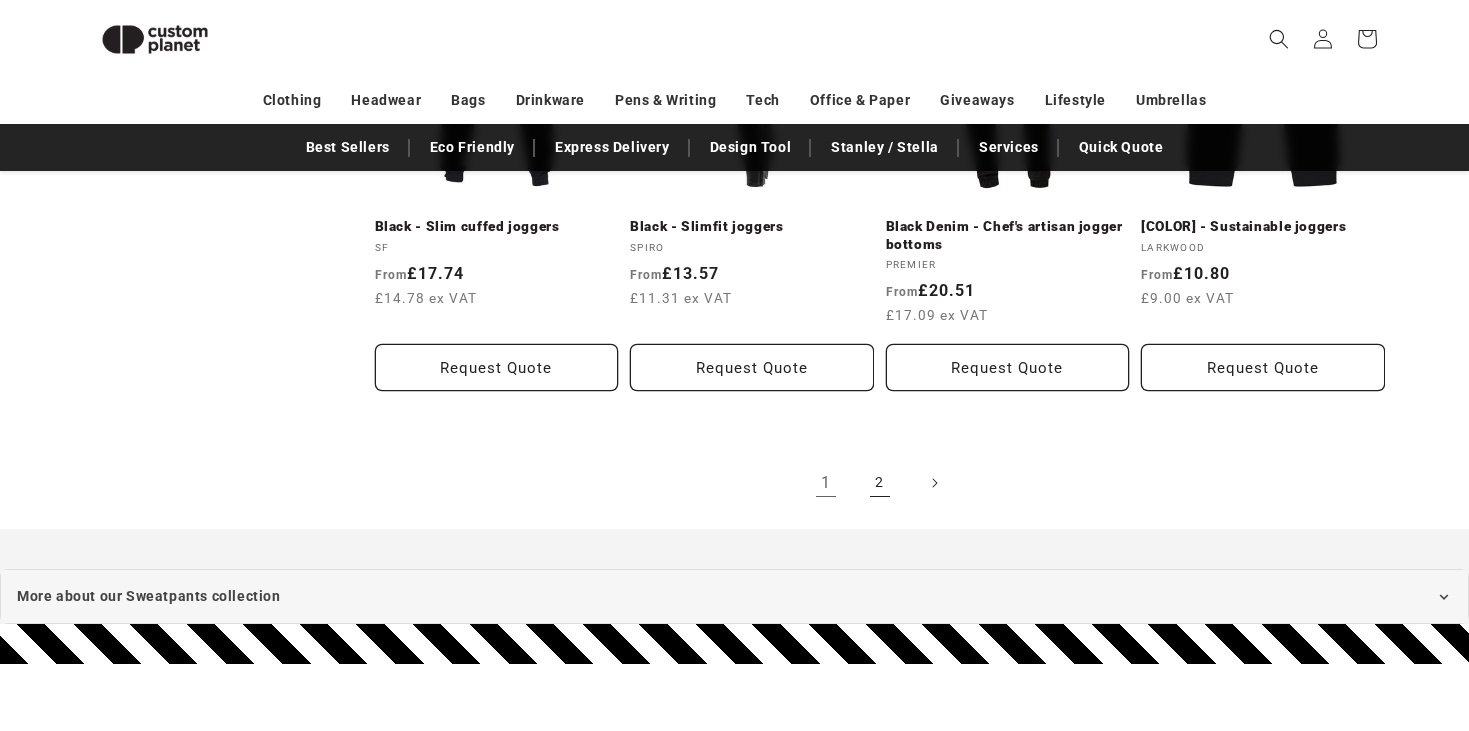click on "2" at bounding box center [880, 483] 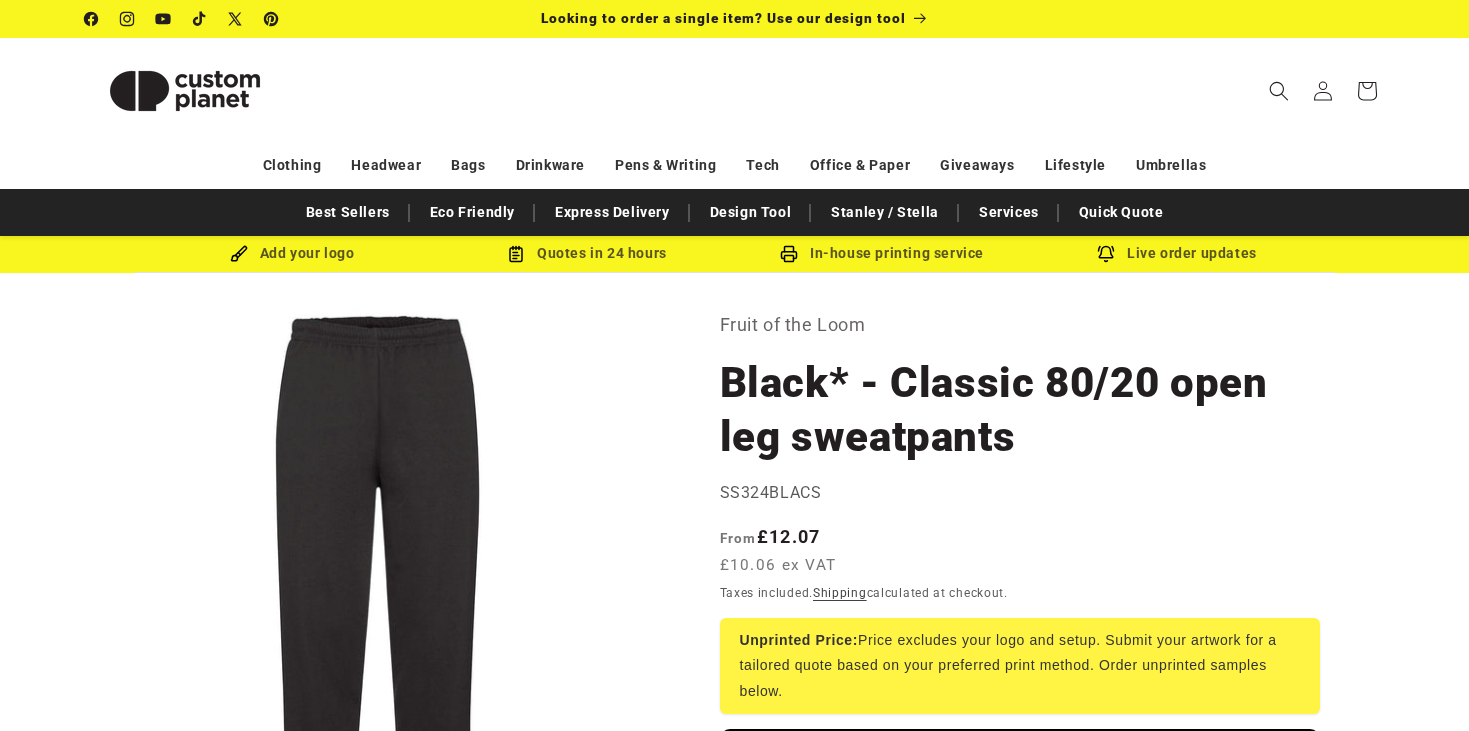 scroll, scrollTop: 0, scrollLeft: 0, axis: both 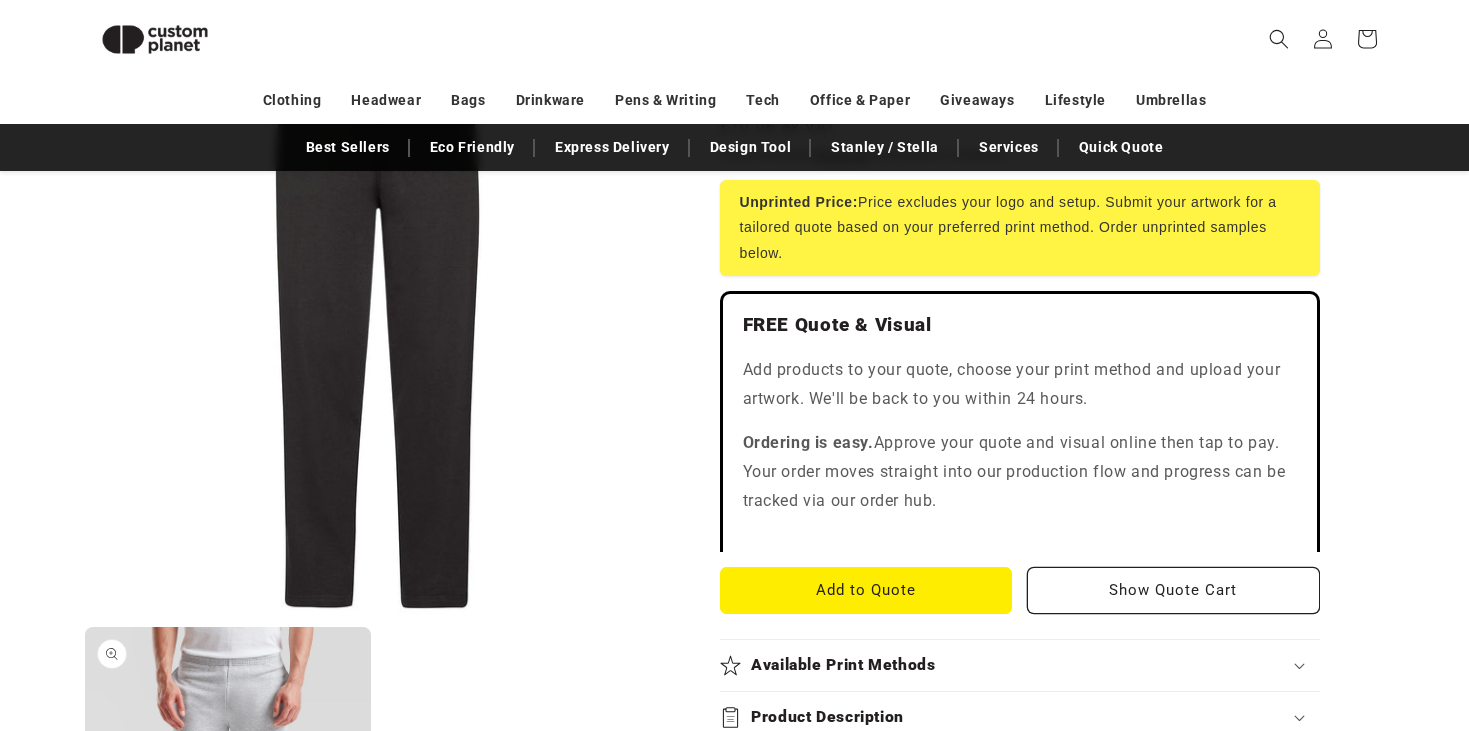 click on "Open media 2 in modal" at bounding box center (85, 971) 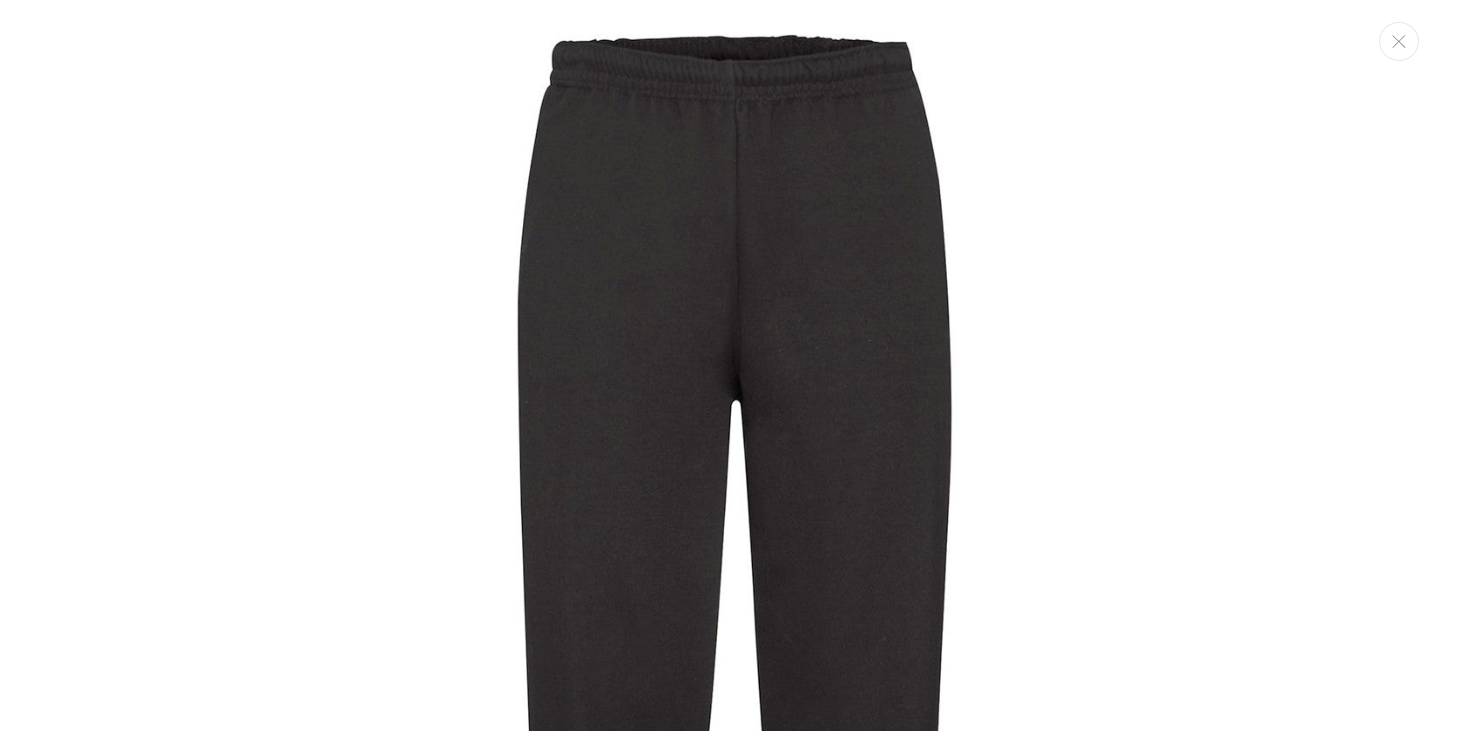 scroll, scrollTop: 0, scrollLeft: 0, axis: both 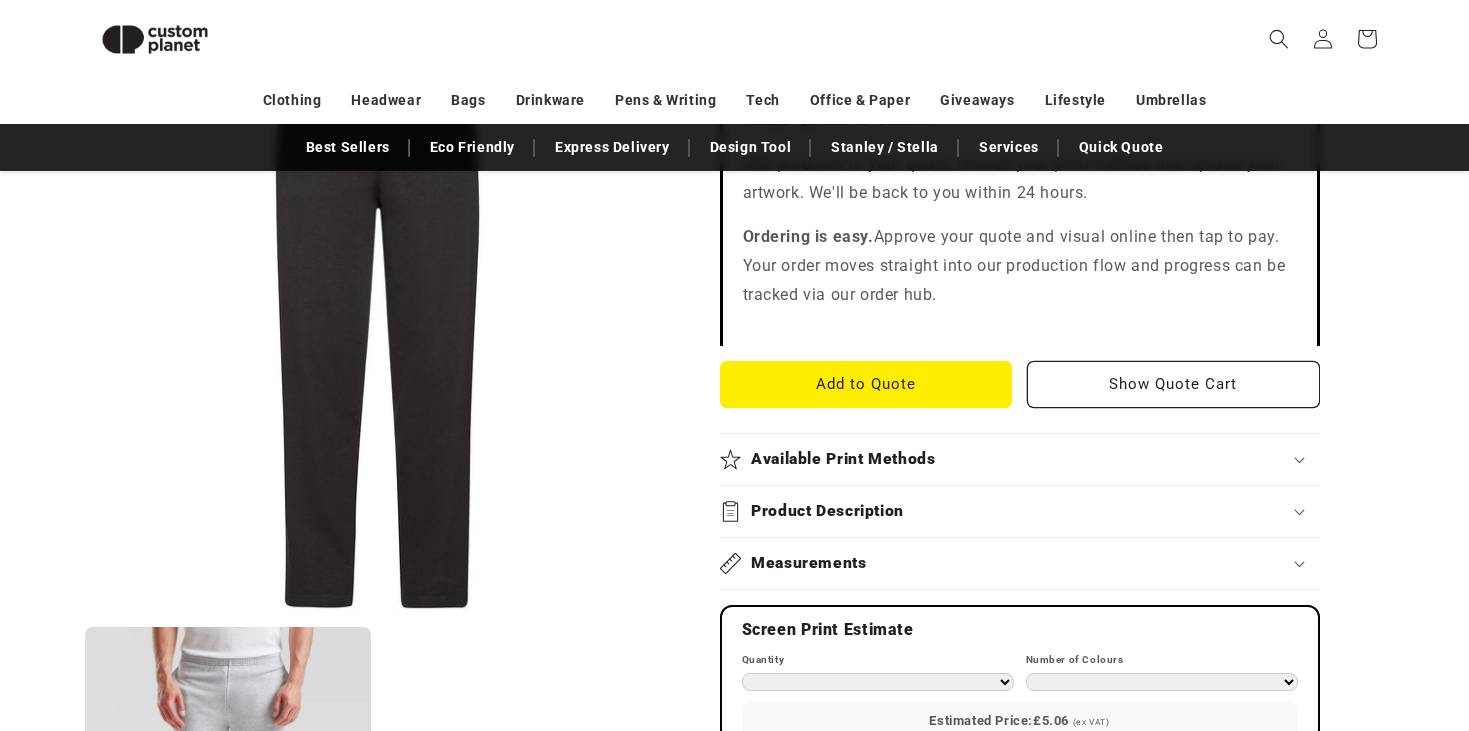 click on "Product Description" at bounding box center (827, 511) 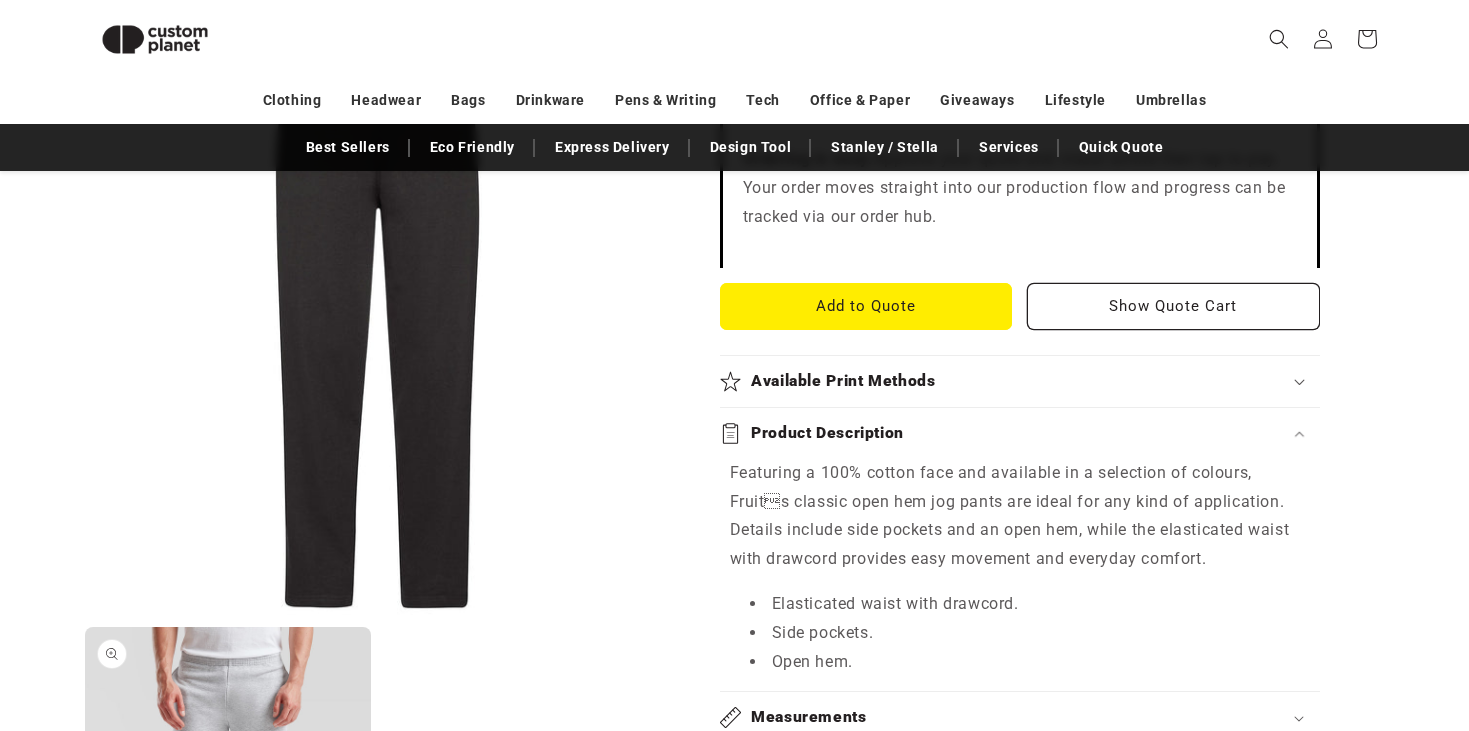 scroll, scrollTop: 708, scrollLeft: 0, axis: vertical 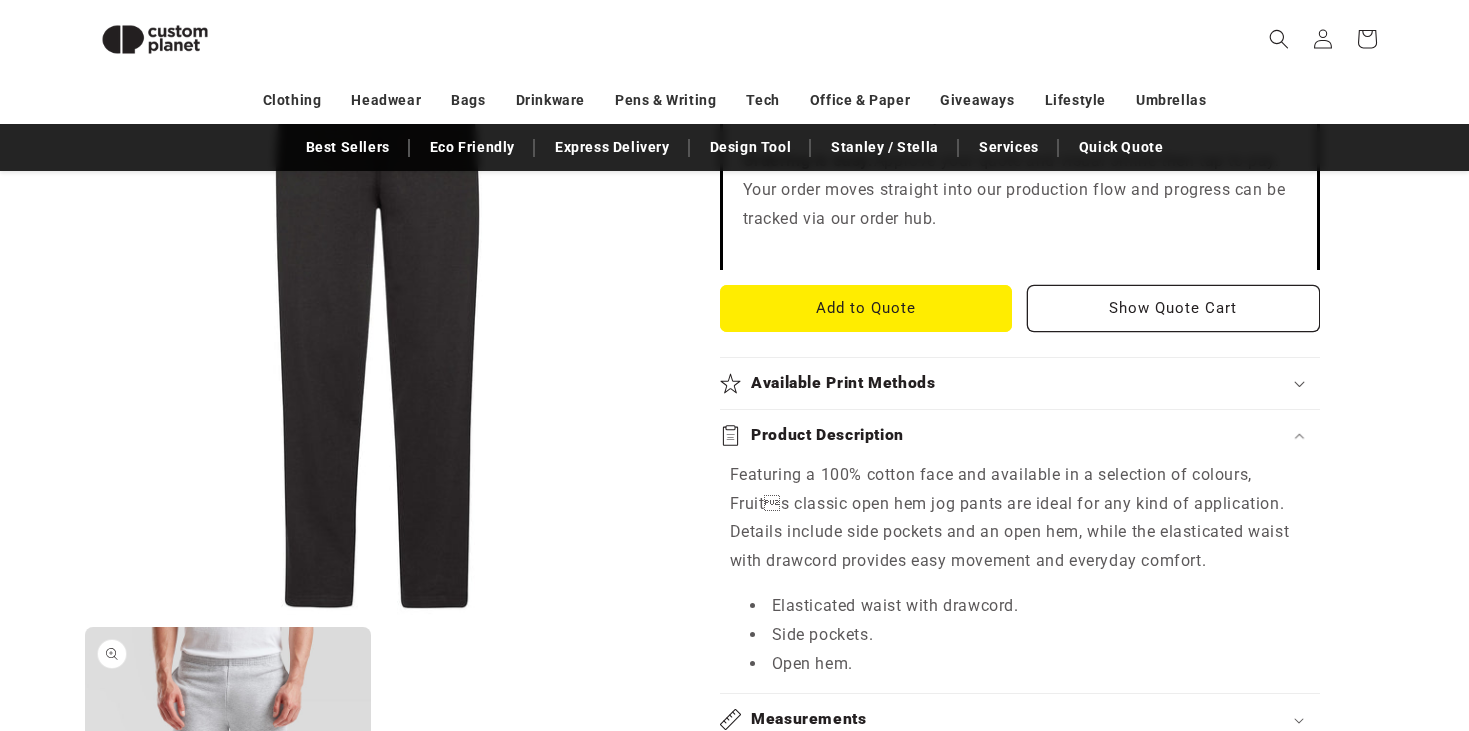 click on "Open media 2 in modal" at bounding box center [85, 971] 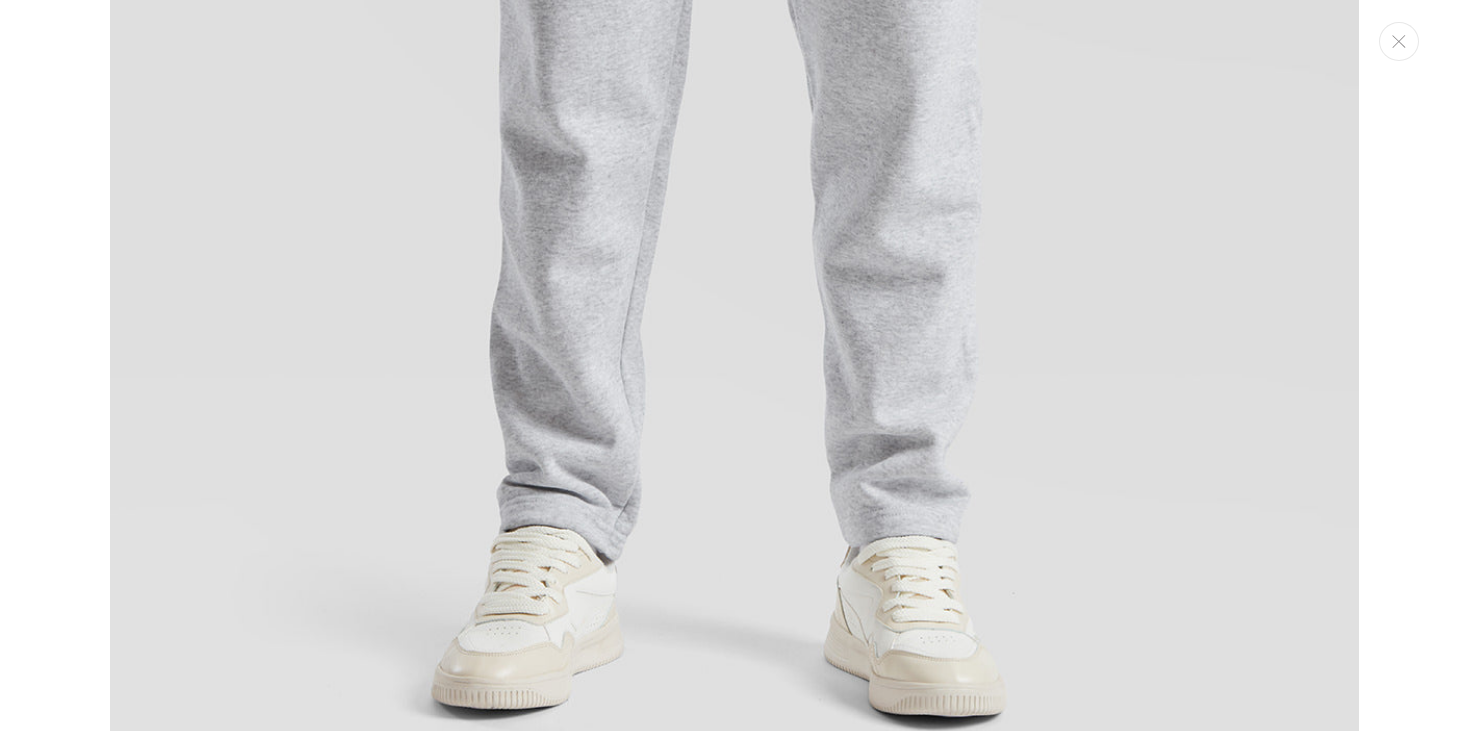 scroll, scrollTop: 2013, scrollLeft: 0, axis: vertical 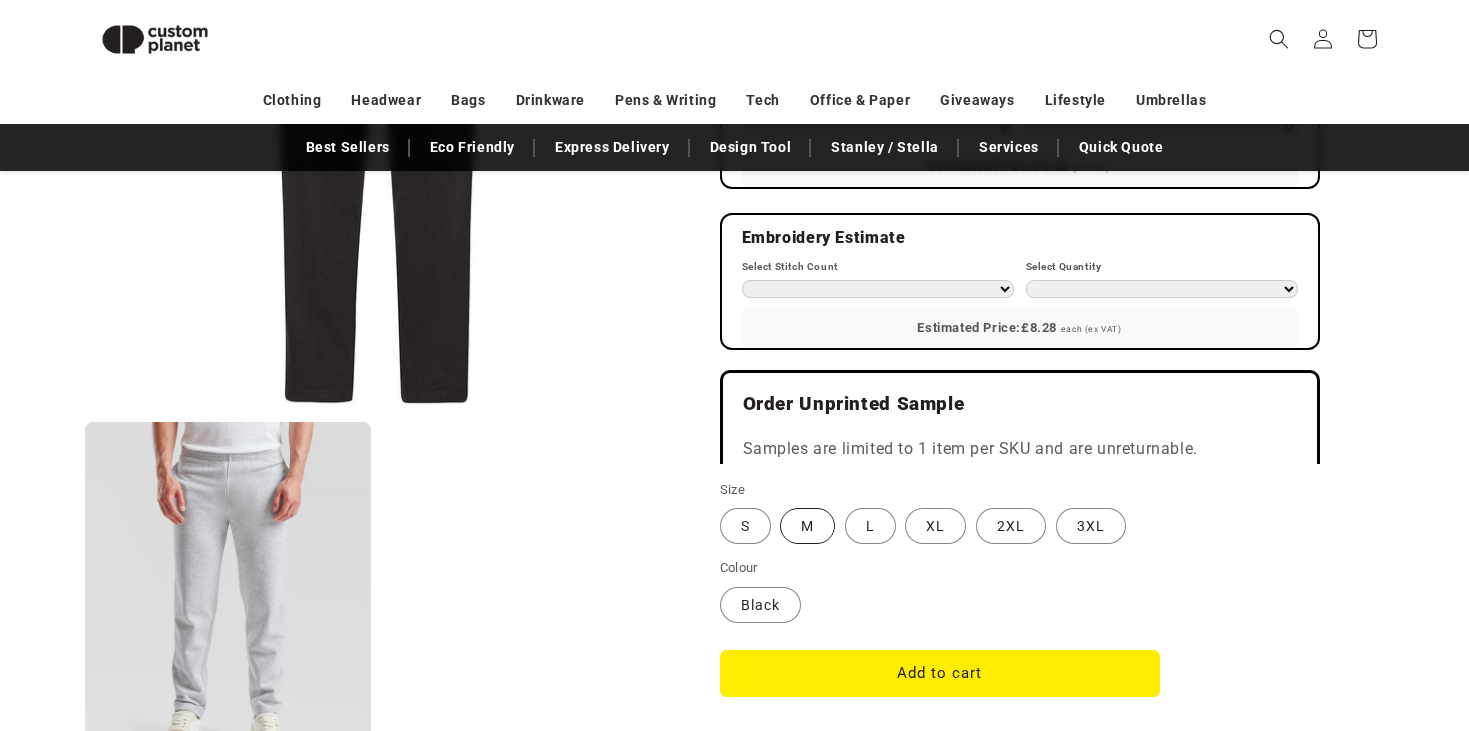 click on "M Variant sold out or unavailable" at bounding box center (807, 526) 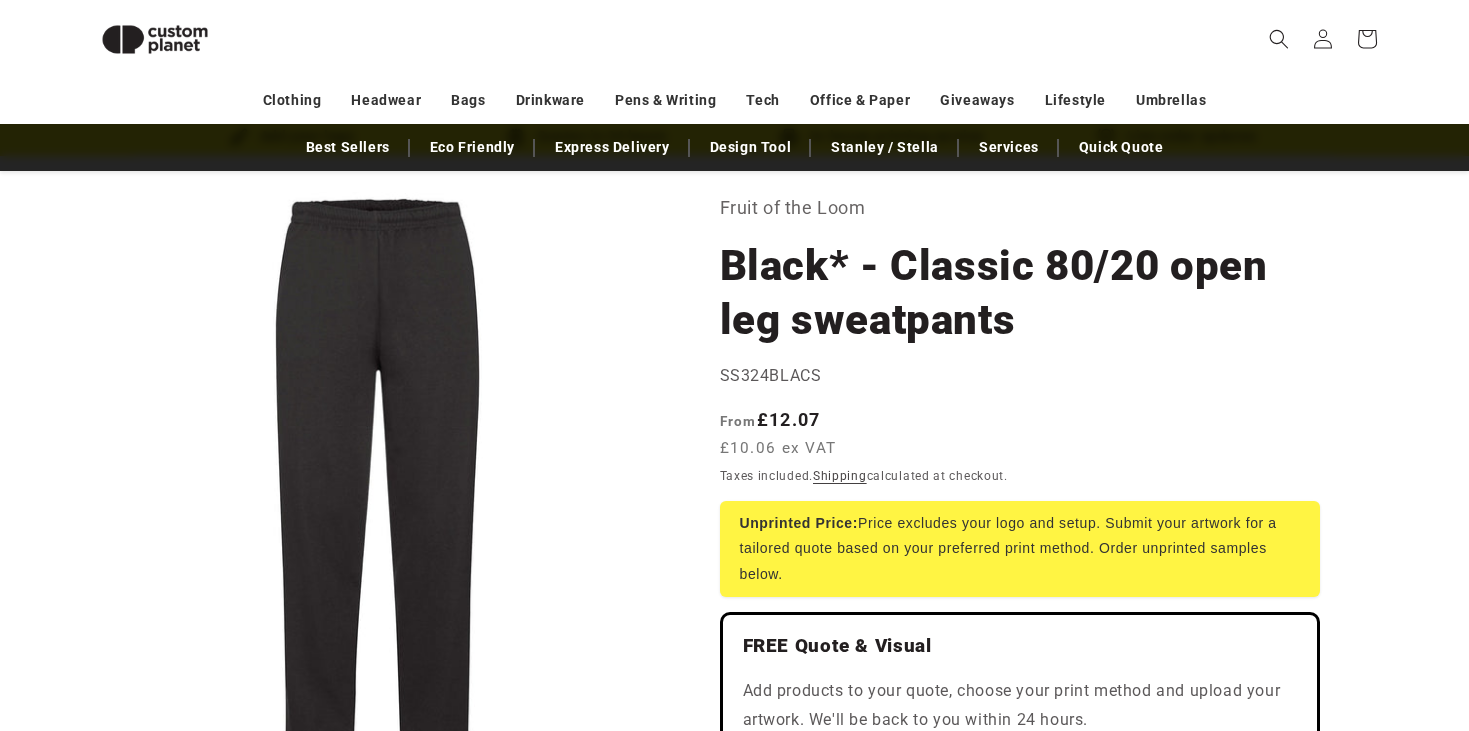 scroll, scrollTop: 76, scrollLeft: 0, axis: vertical 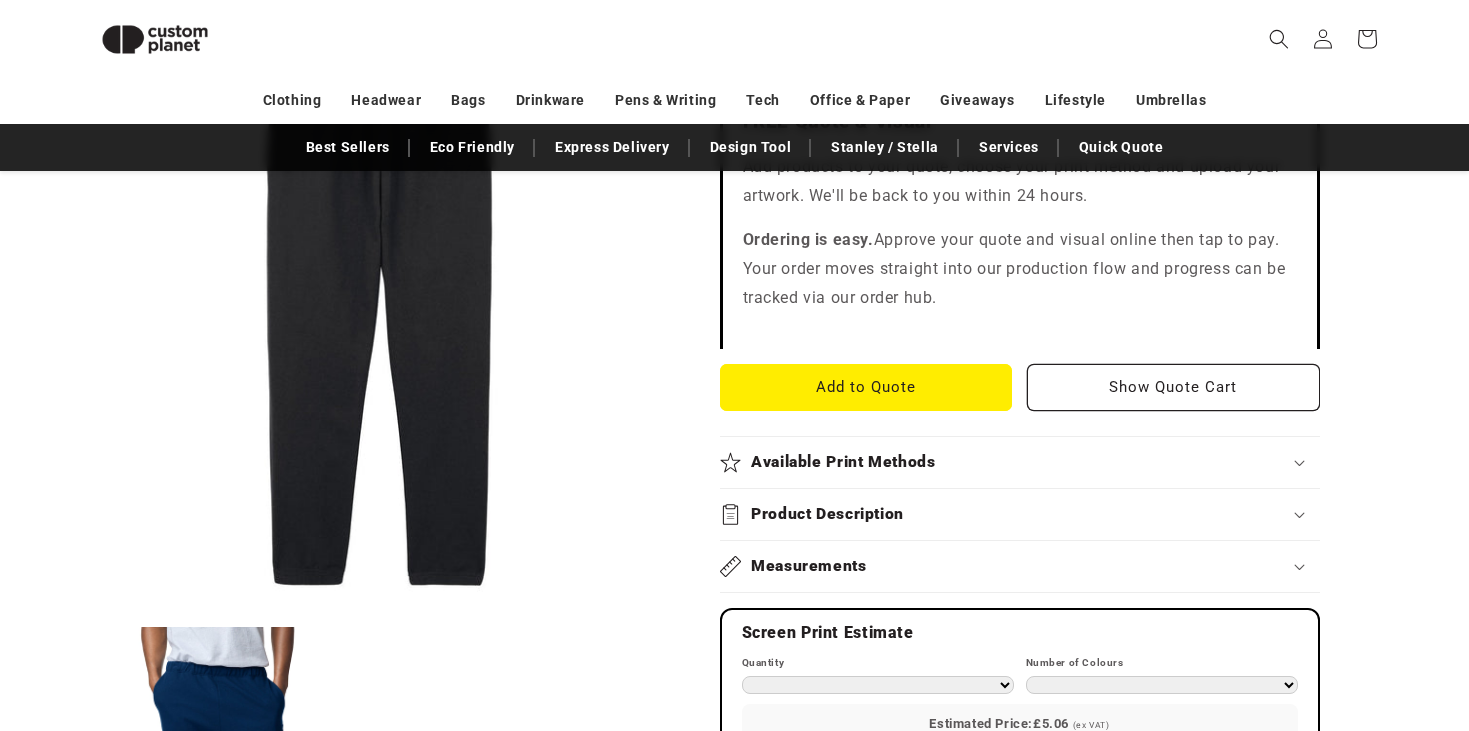 click on "Product Description" at bounding box center [1020, 514] 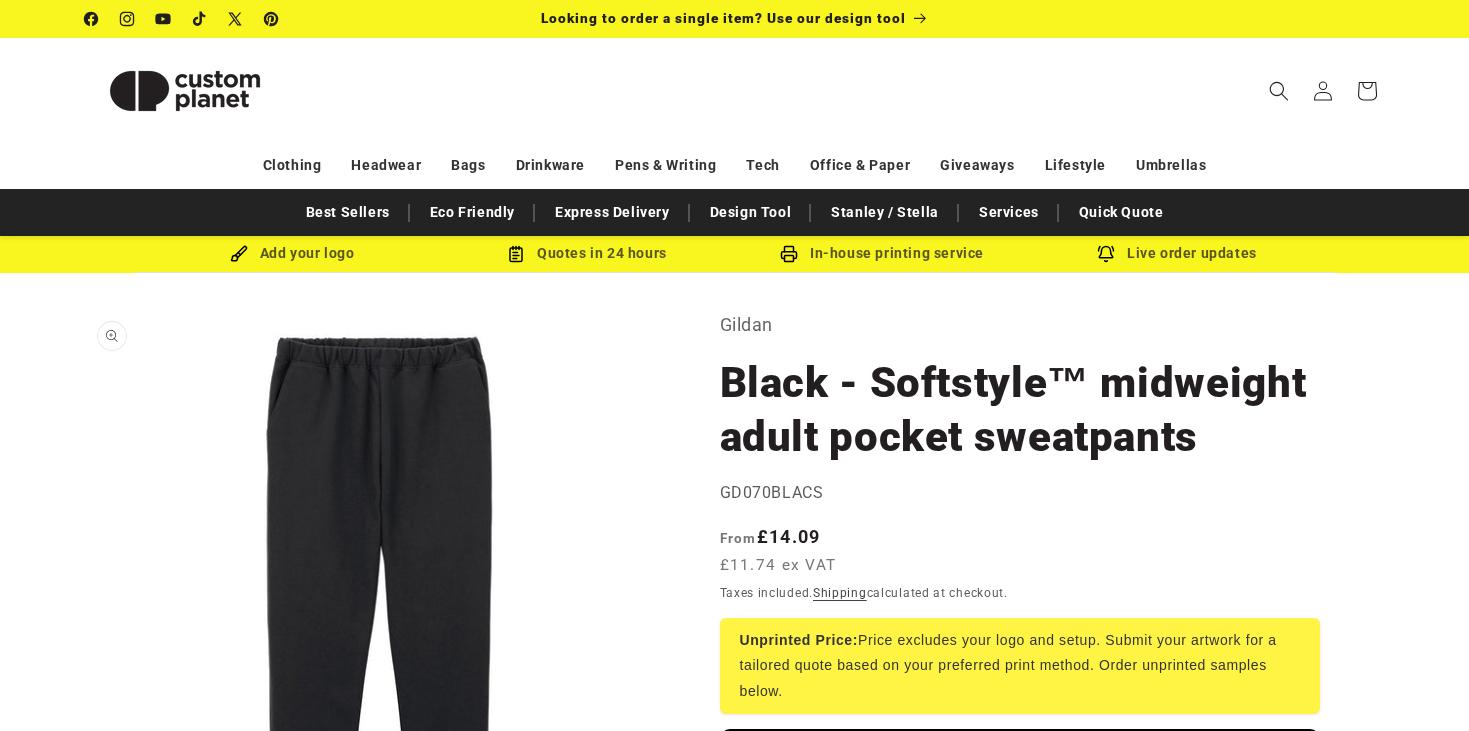 scroll, scrollTop: 0, scrollLeft: 0, axis: both 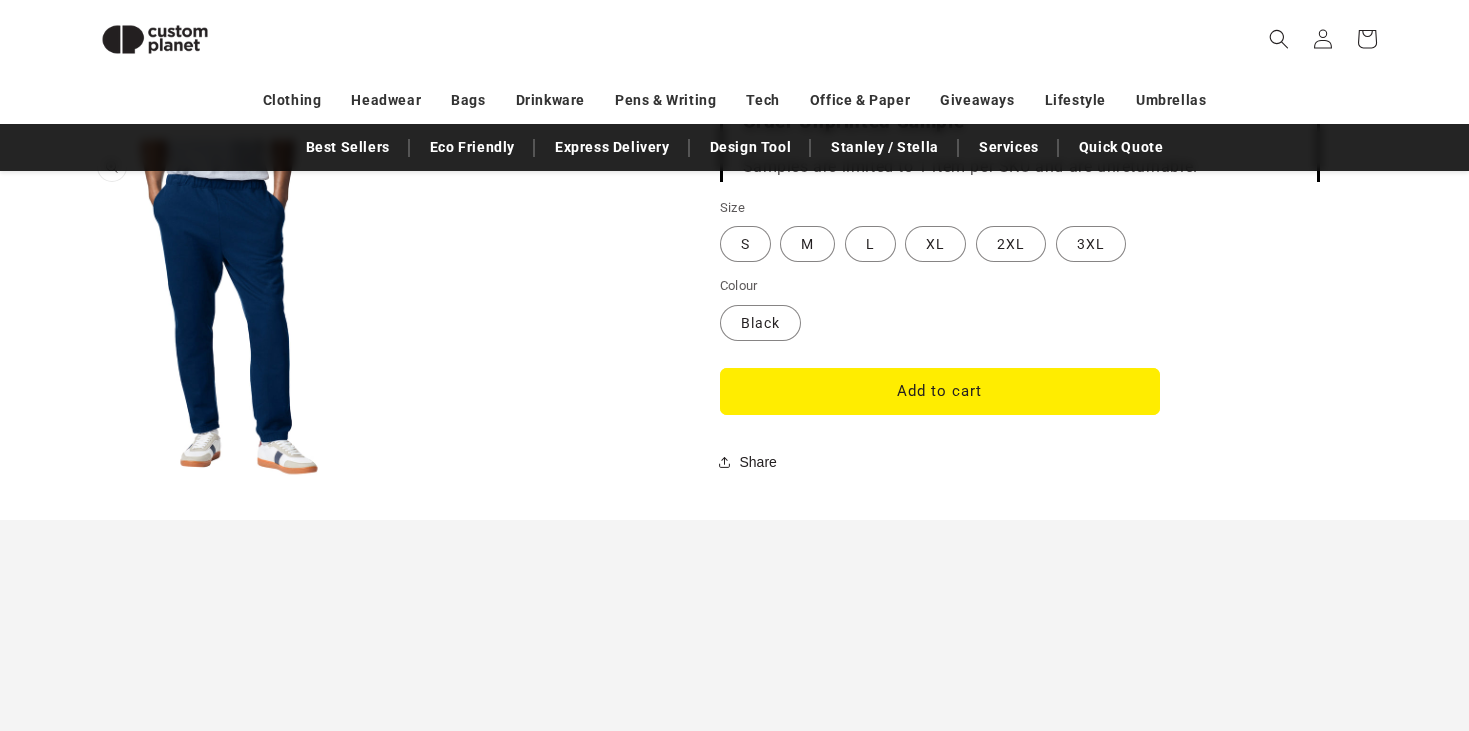 click on "Open media 2 in modal" at bounding box center [85, 484] 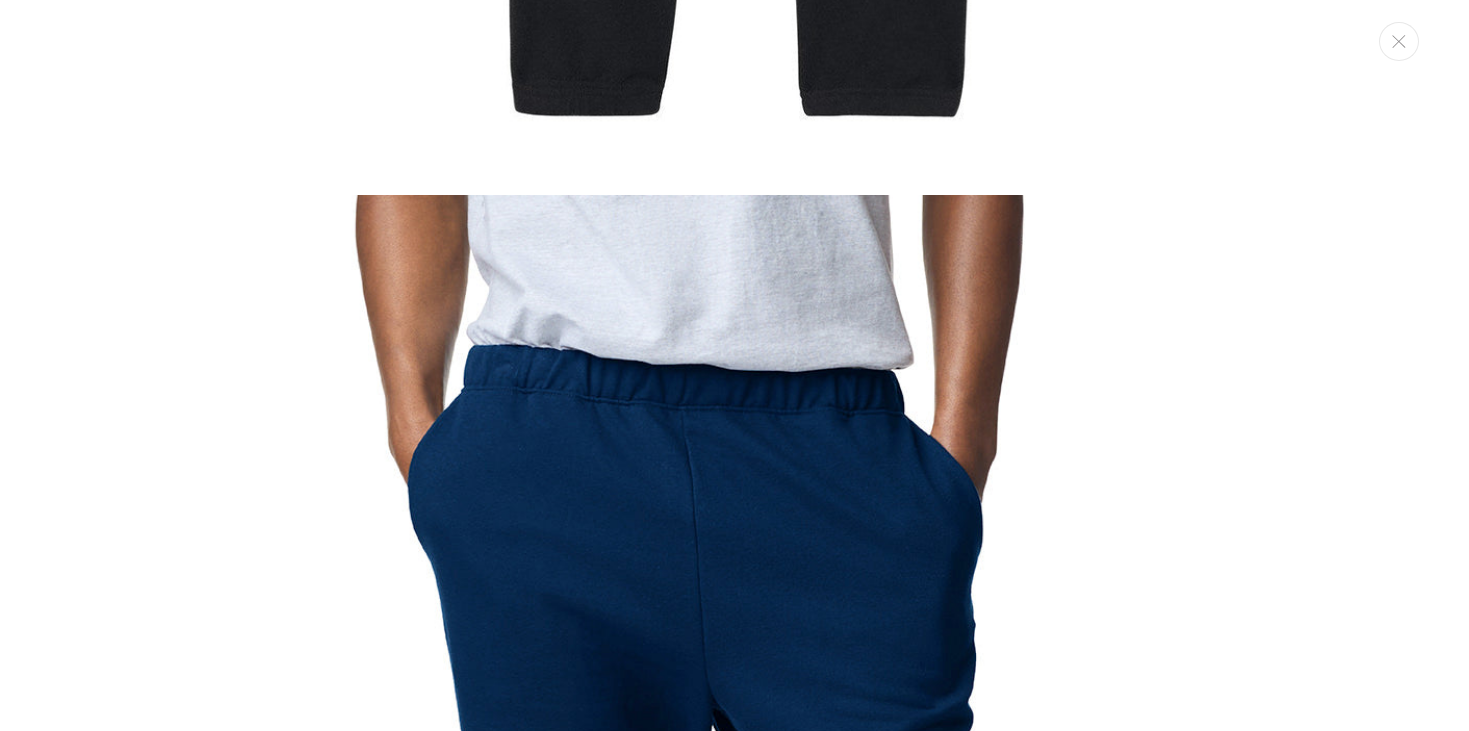 scroll, scrollTop: 1086, scrollLeft: 0, axis: vertical 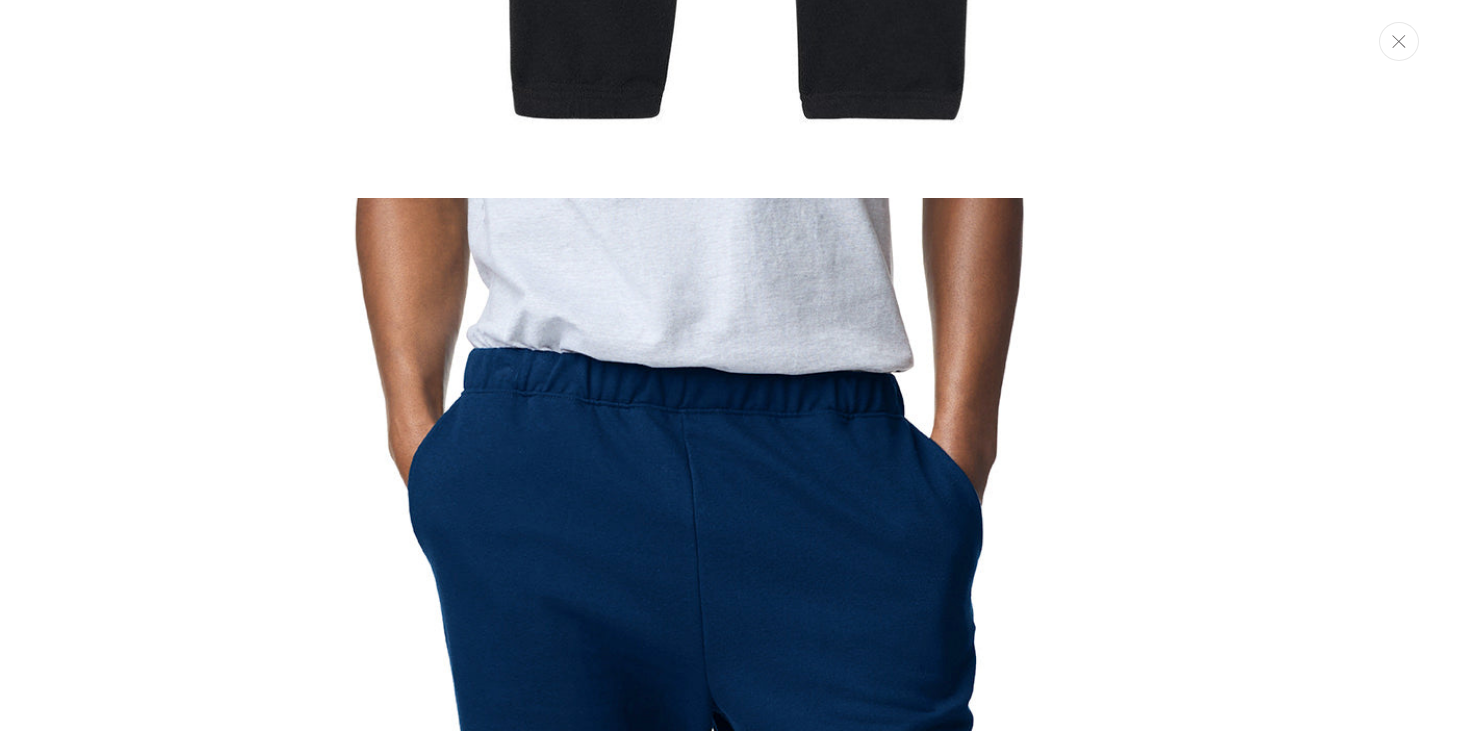 click 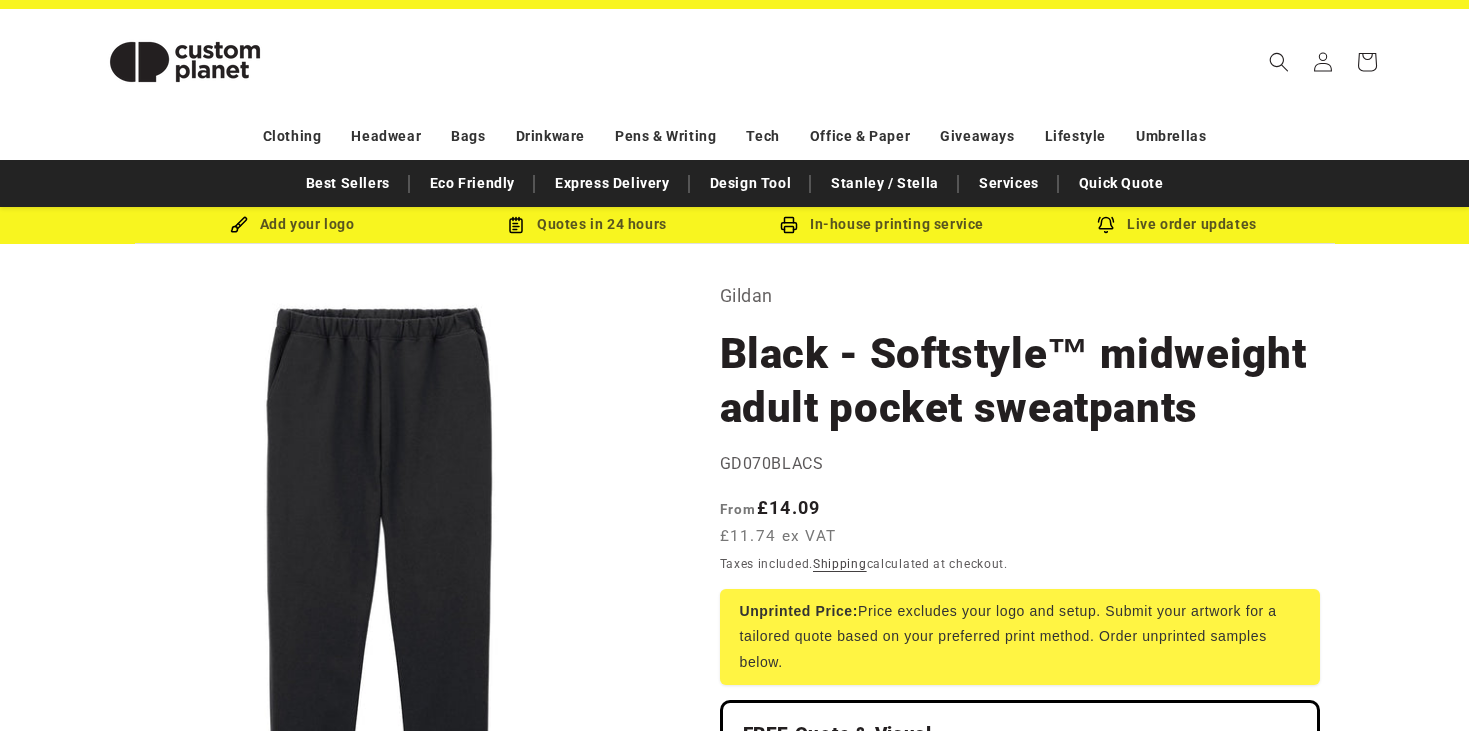 scroll, scrollTop: 5, scrollLeft: 0, axis: vertical 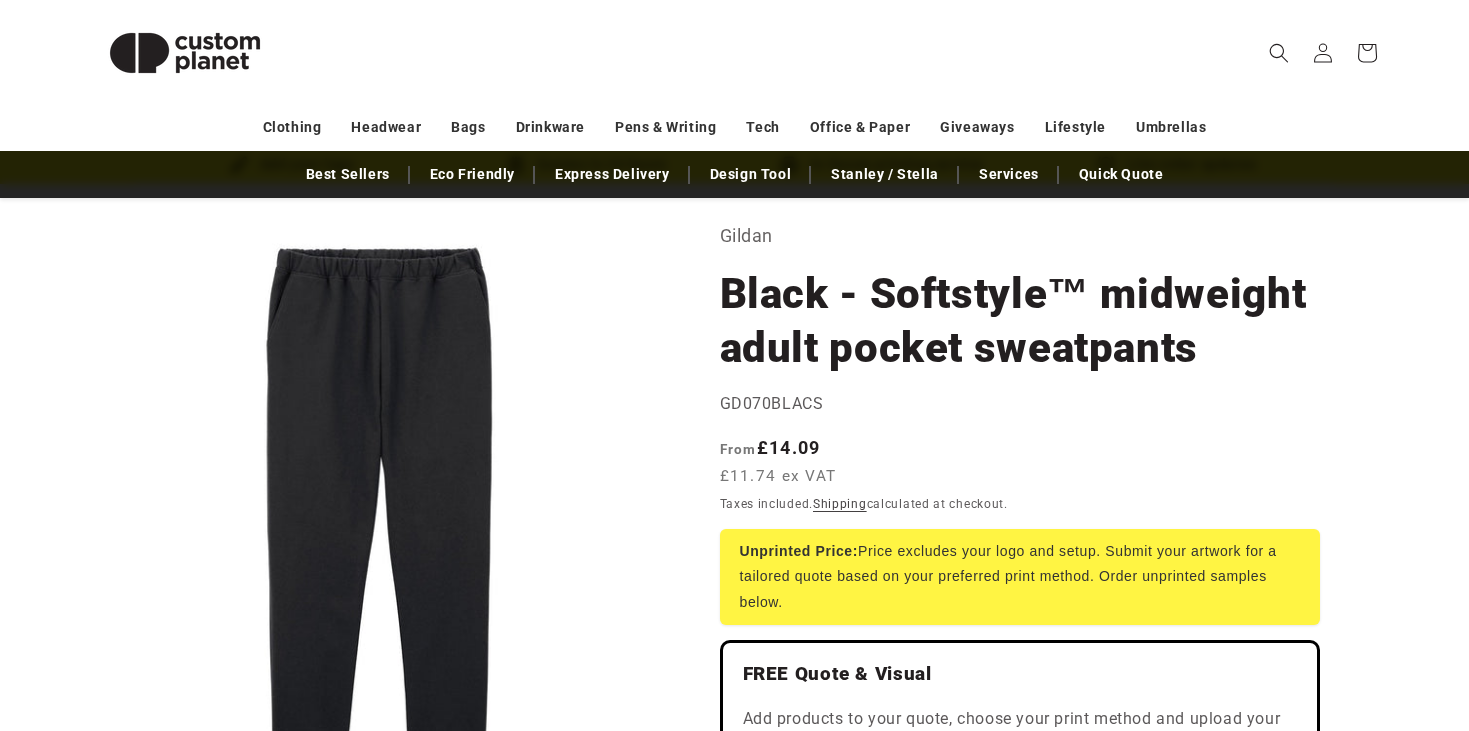 click on "Black - Softstyle™ midweight adult pocket sweatpants" at bounding box center (1020, 321) 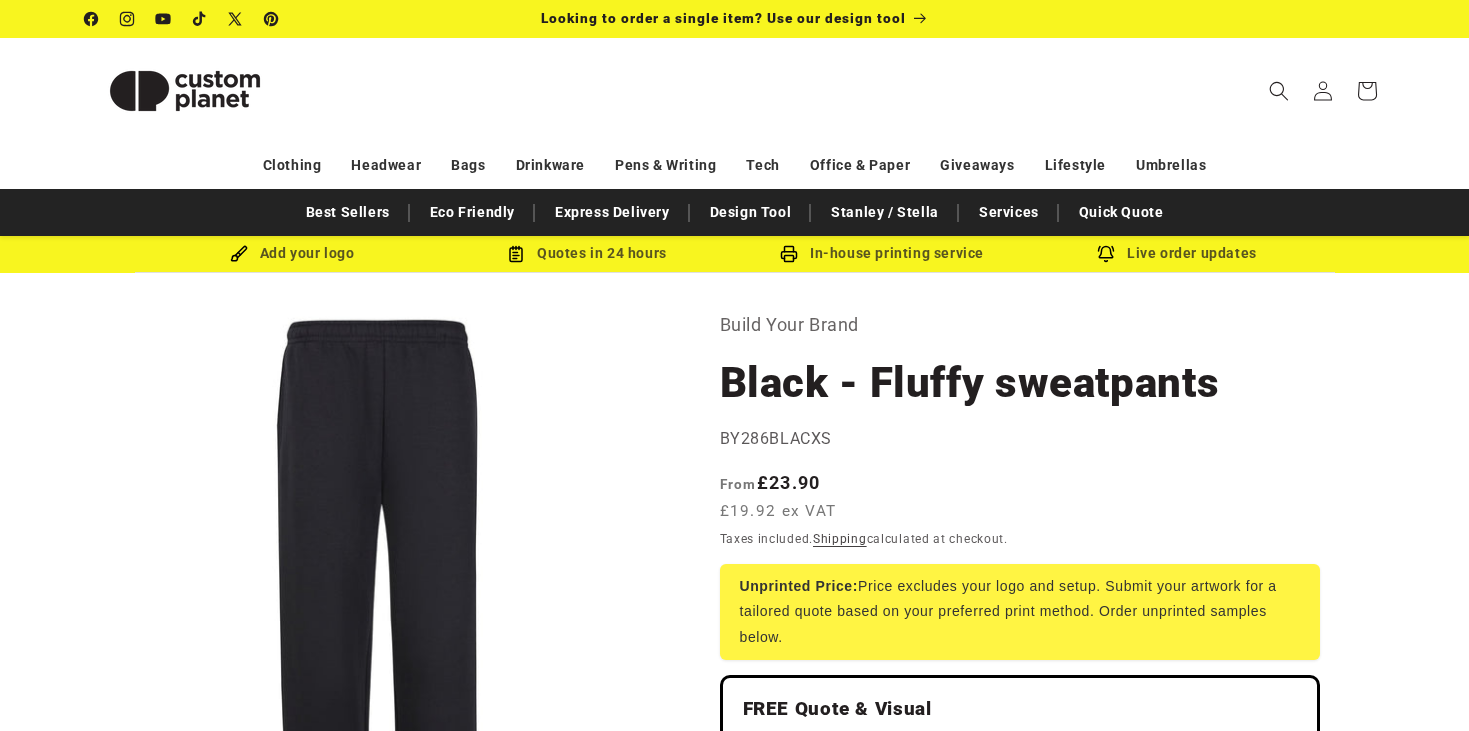 scroll, scrollTop: 0, scrollLeft: 0, axis: both 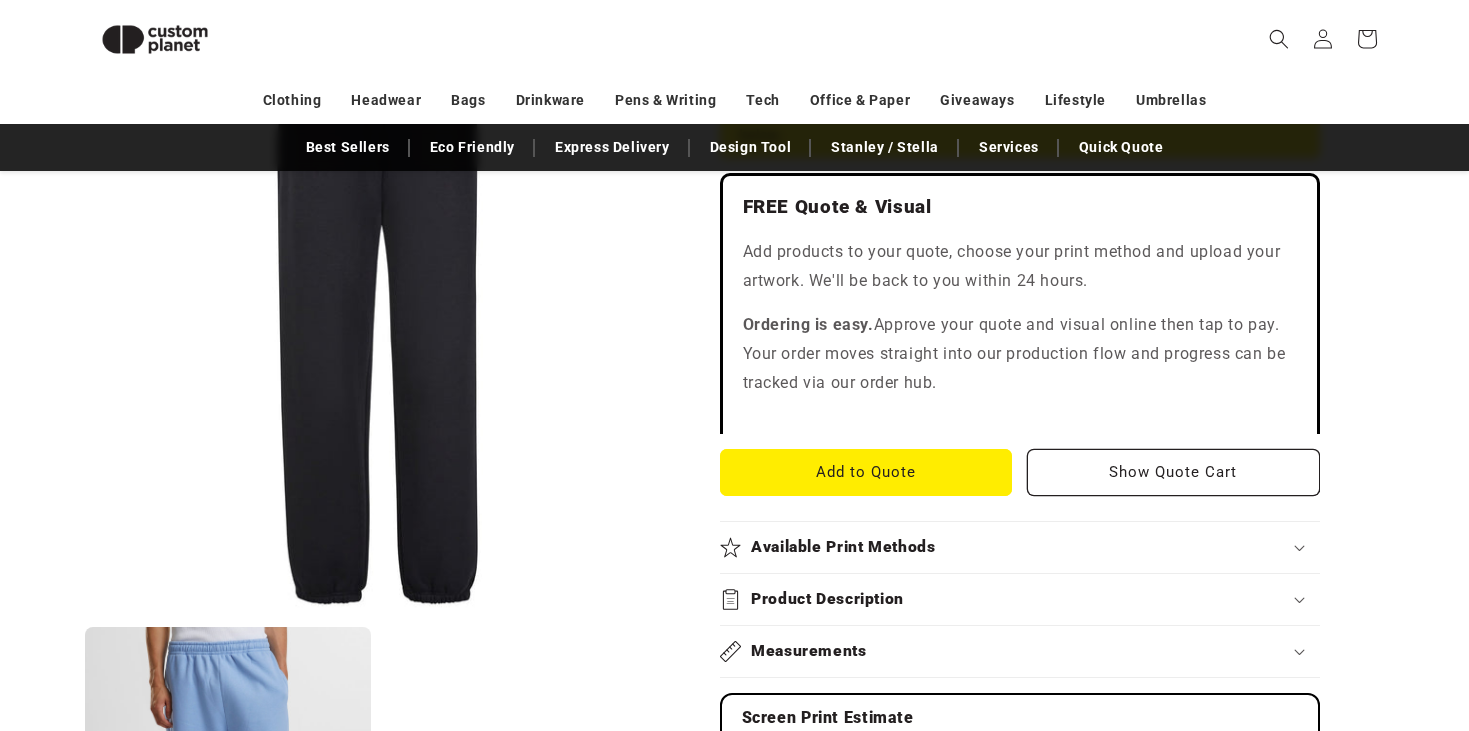 click on "Measurements" at bounding box center [1020, 651] 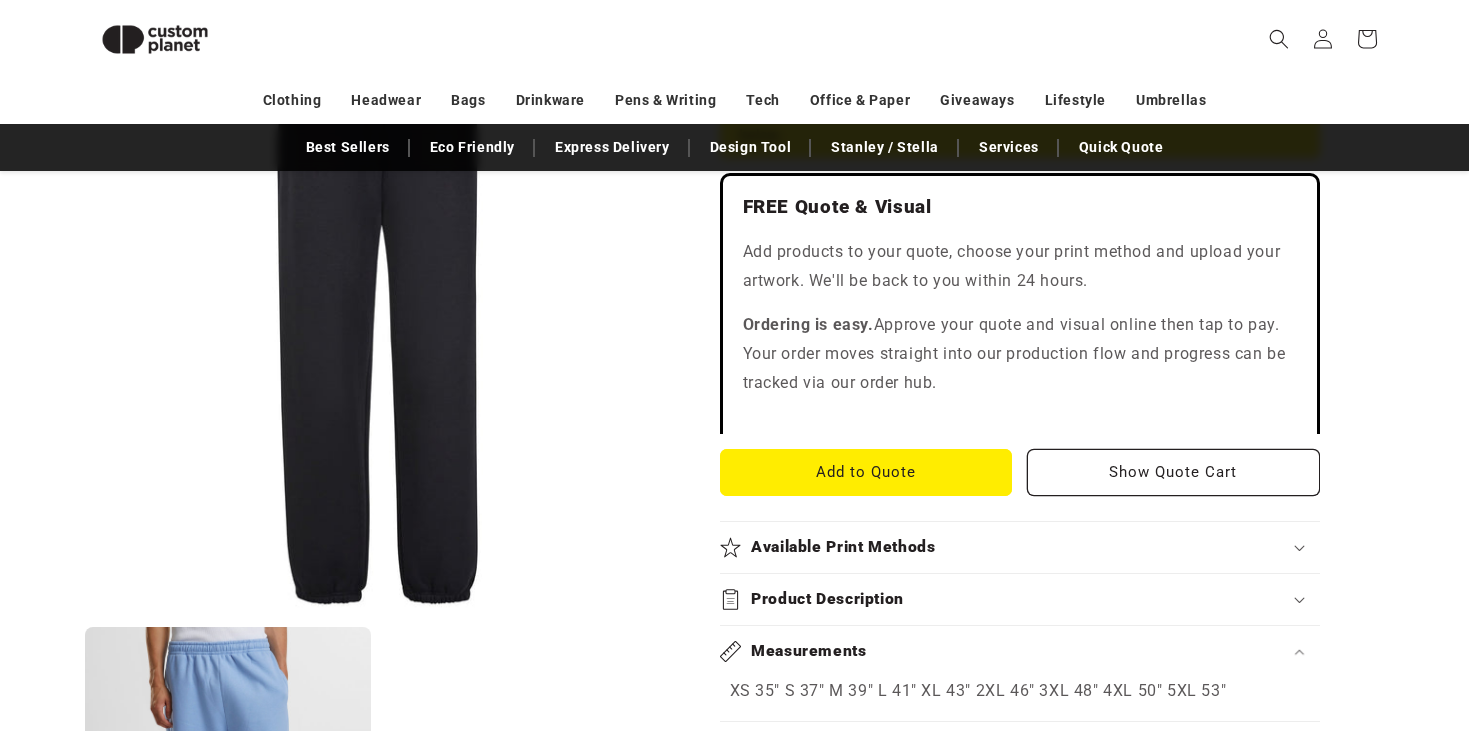 click on "Product Description" at bounding box center [1020, 599] 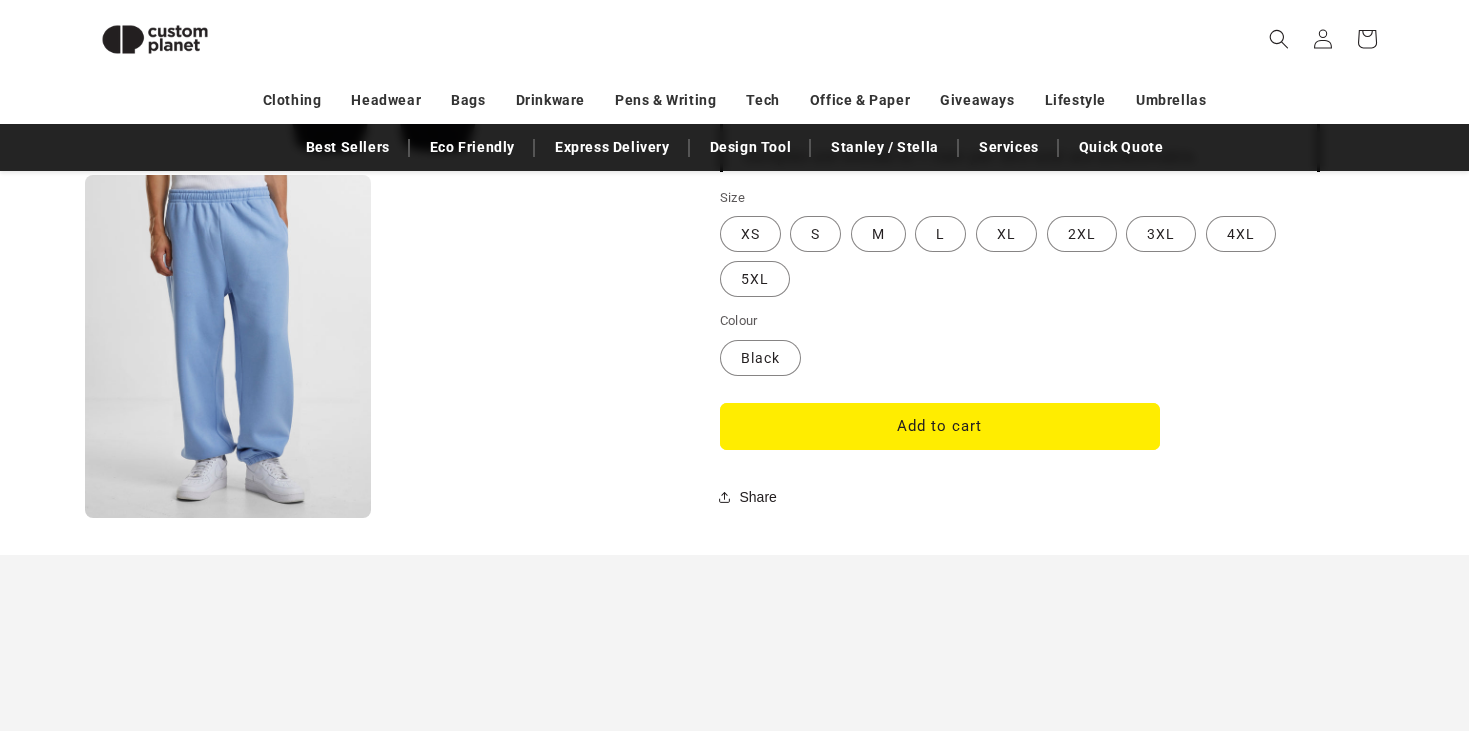 scroll, scrollTop: 1784, scrollLeft: 0, axis: vertical 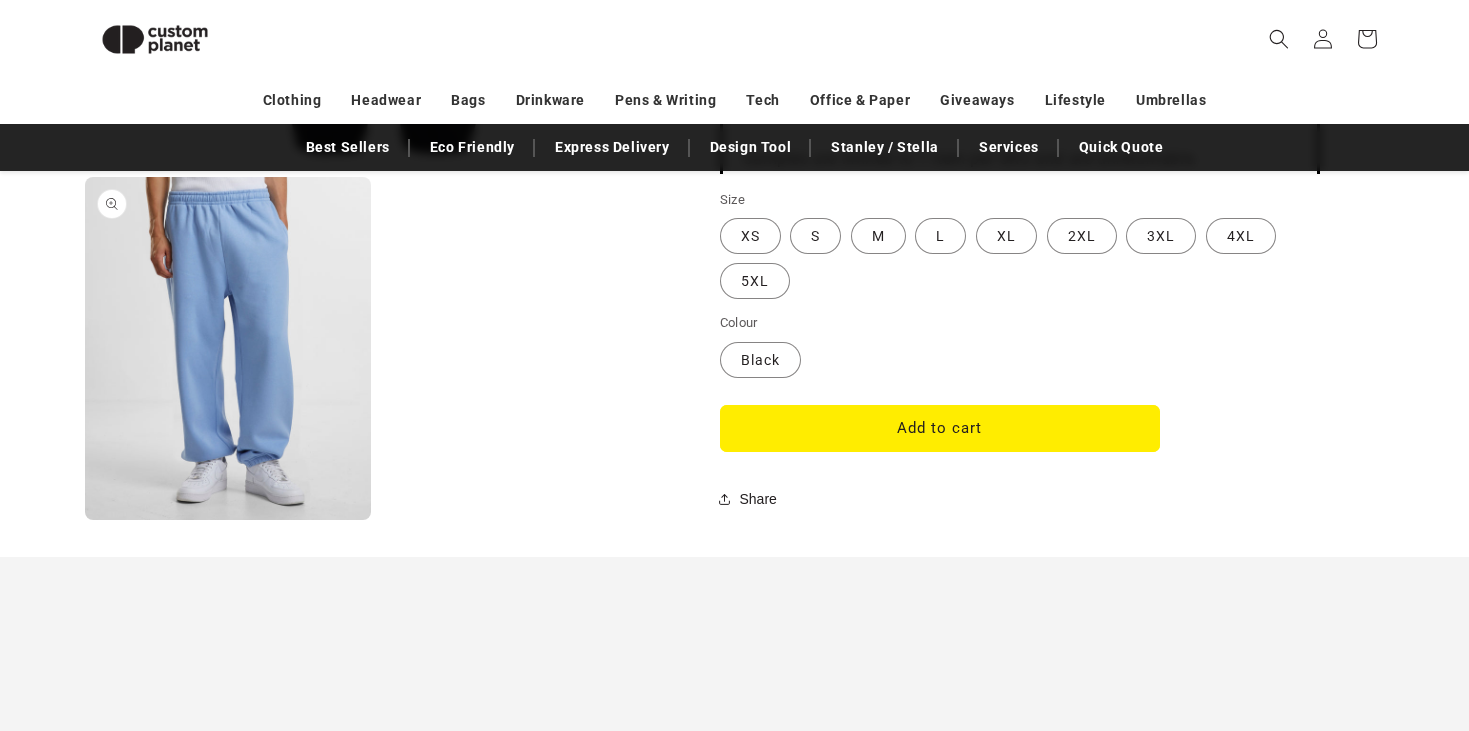 click on "Open media 2 in modal" at bounding box center [85, 521] 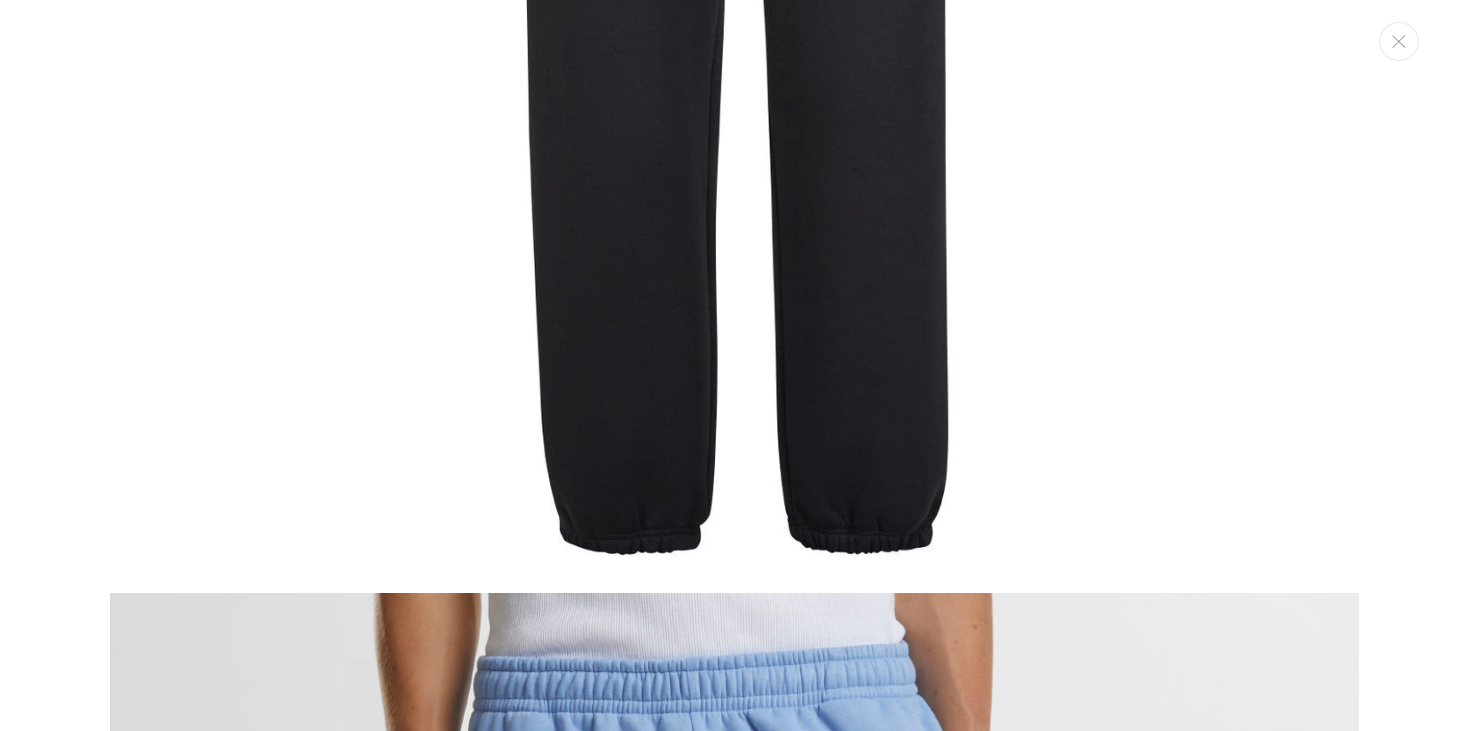 scroll, scrollTop: 688, scrollLeft: 0, axis: vertical 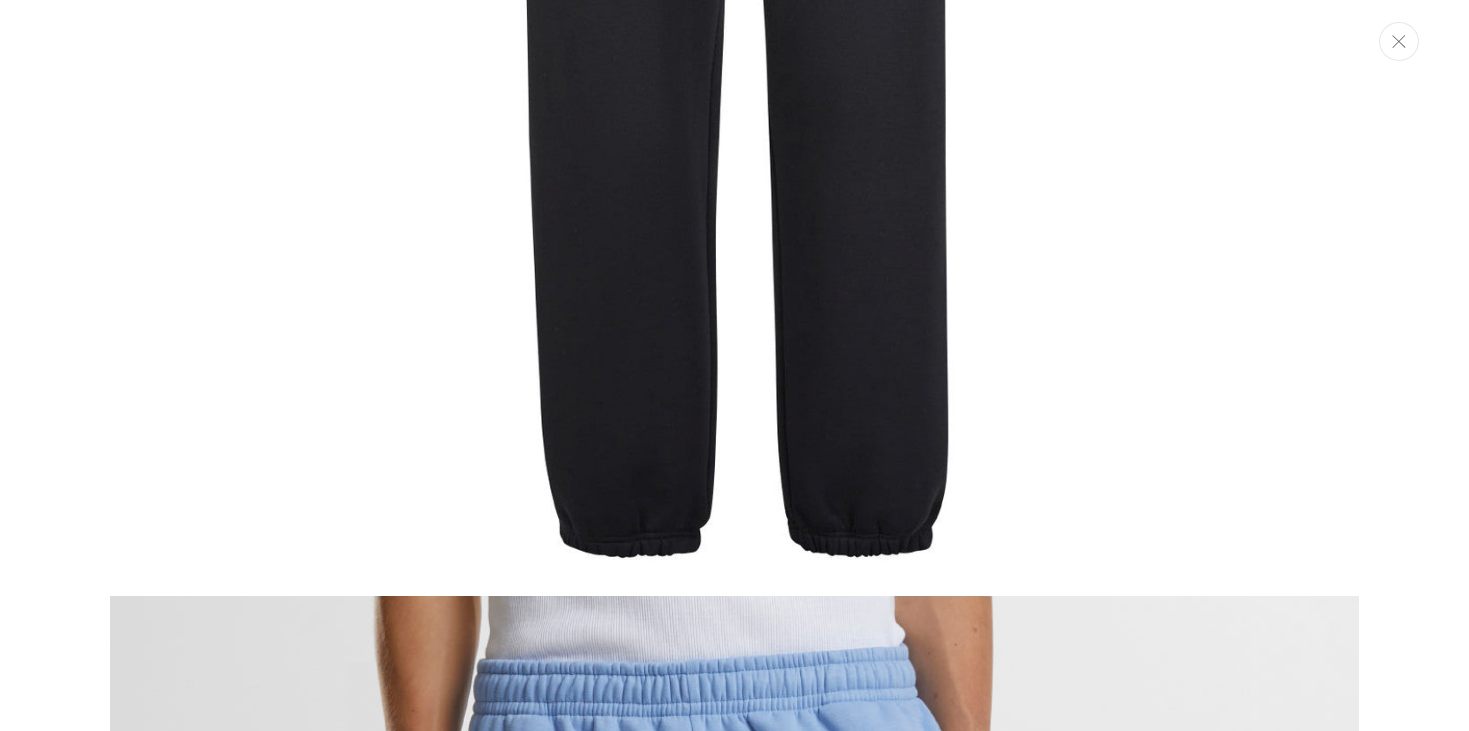 click 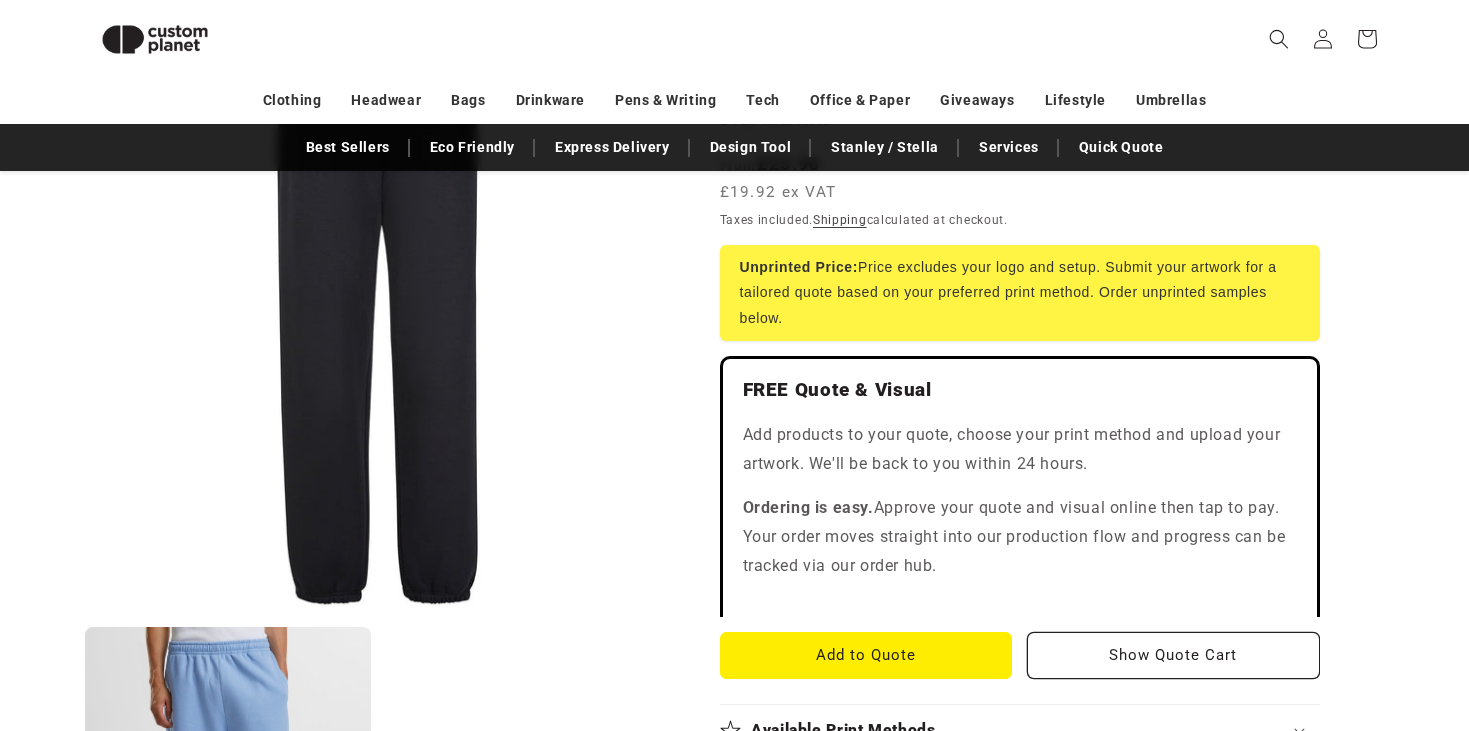 scroll, scrollTop: 281, scrollLeft: 0, axis: vertical 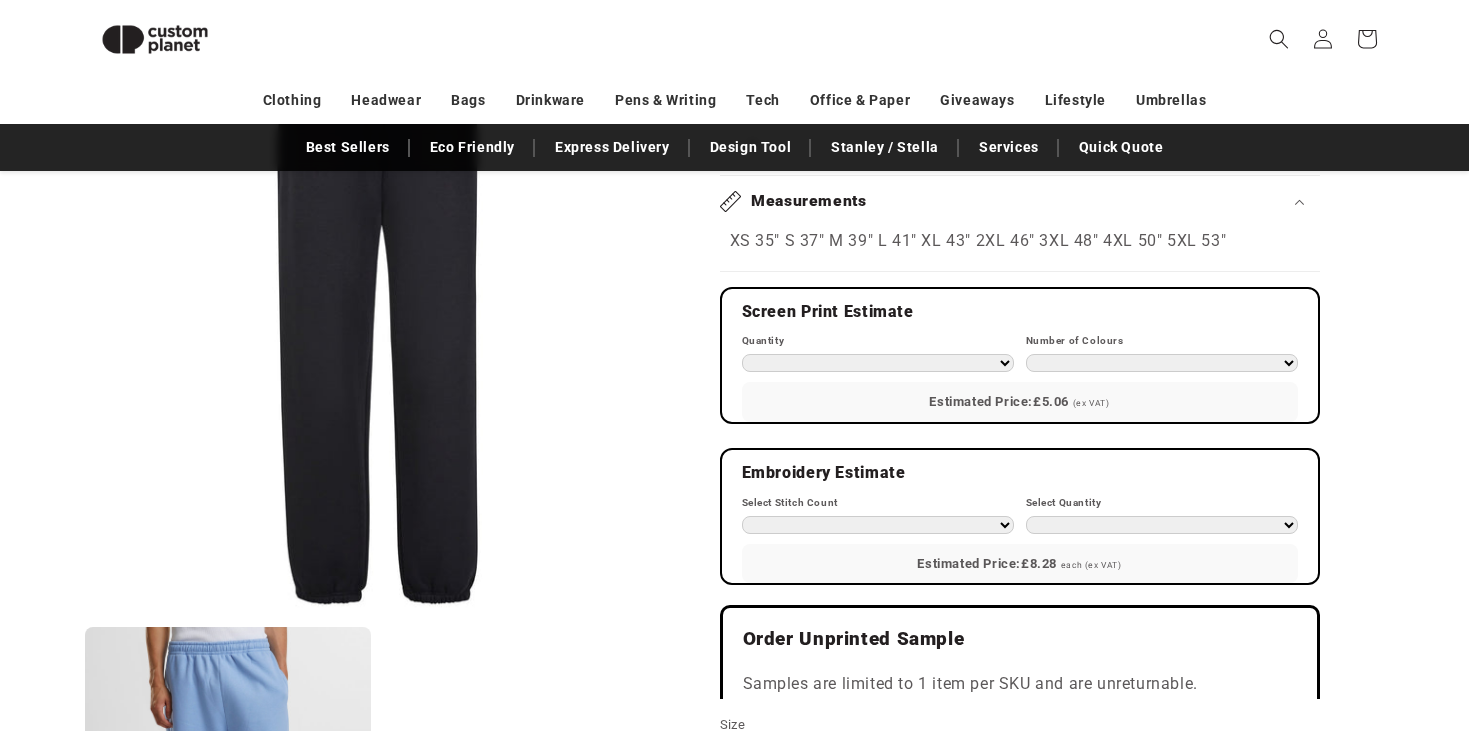click on "Measurements" at bounding box center [1020, 201] 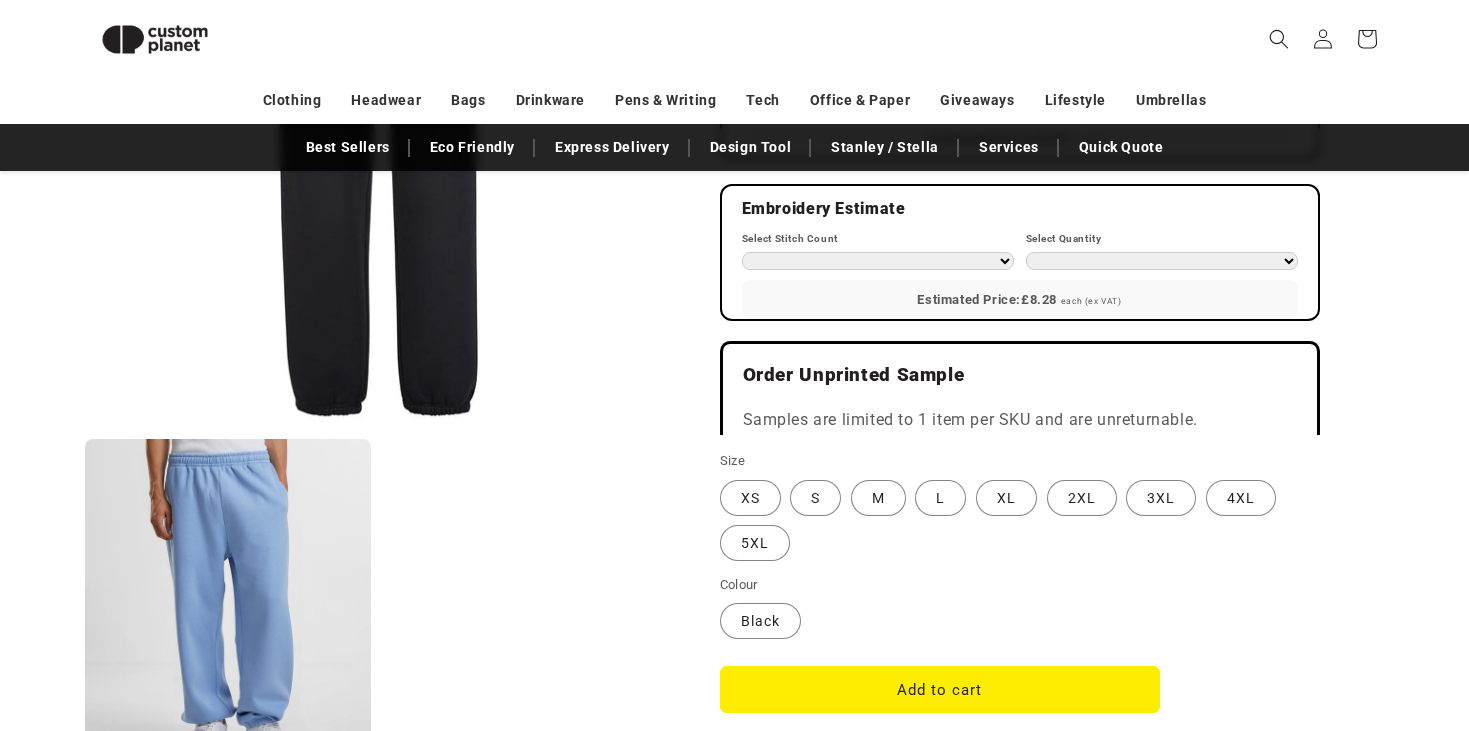 scroll, scrollTop: 1493, scrollLeft: 0, axis: vertical 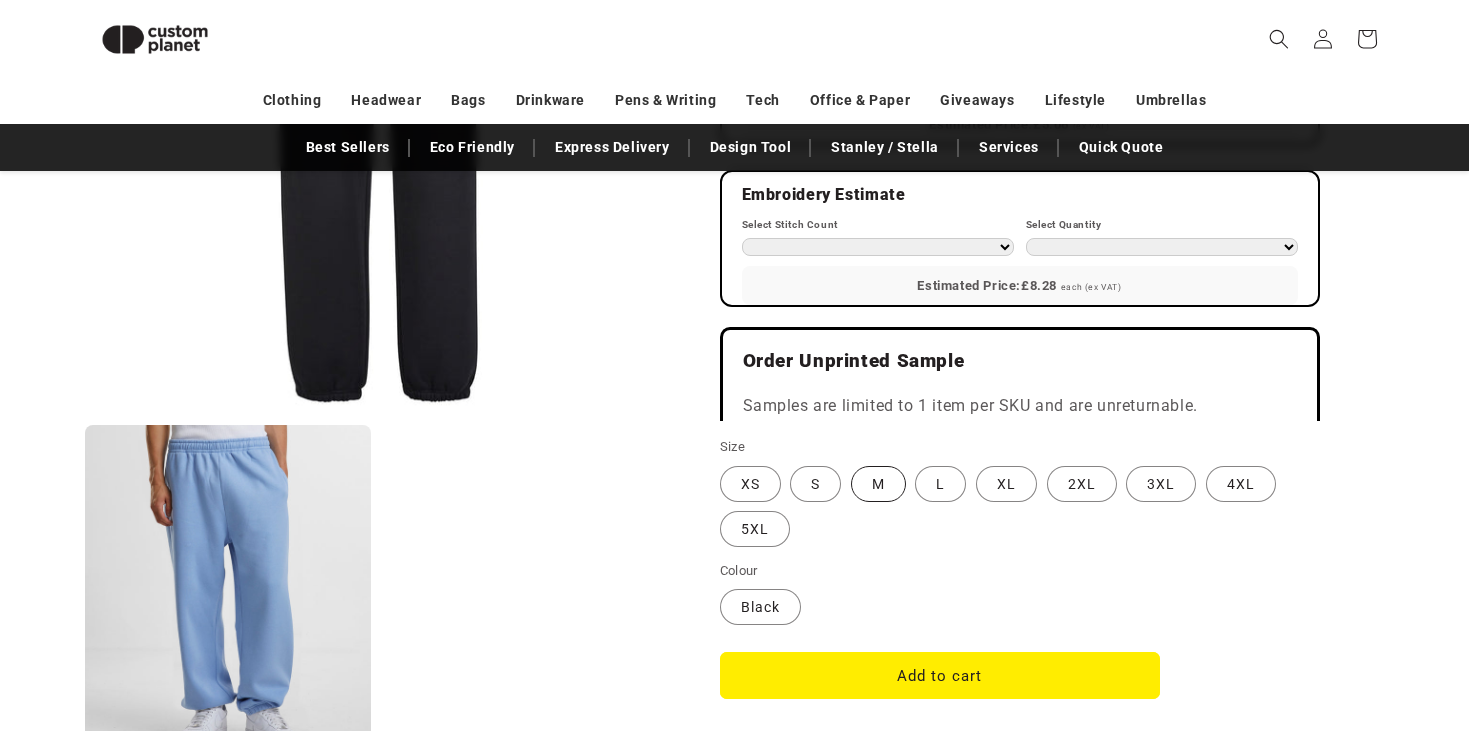 click on "M Variant sold out or unavailable" at bounding box center [878, 484] 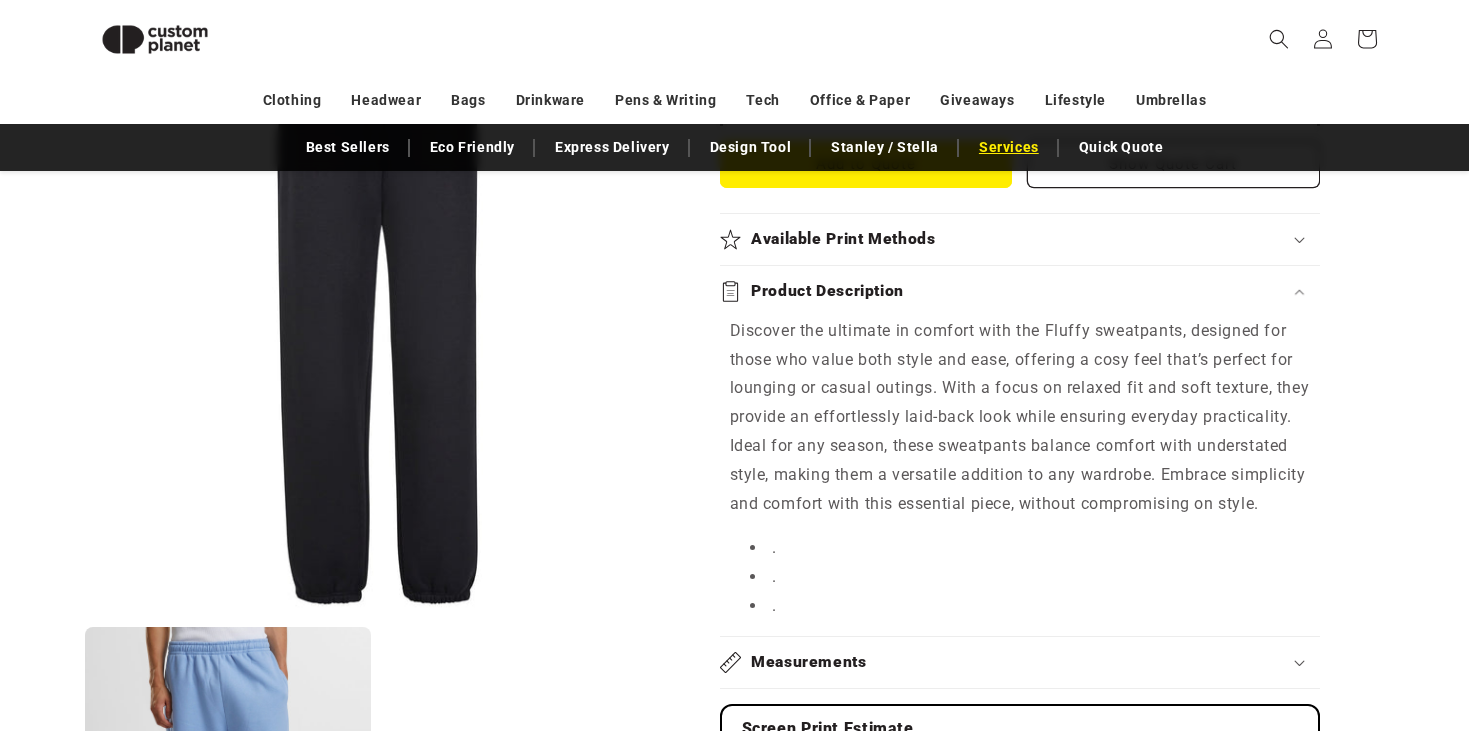 scroll, scrollTop: 786, scrollLeft: 0, axis: vertical 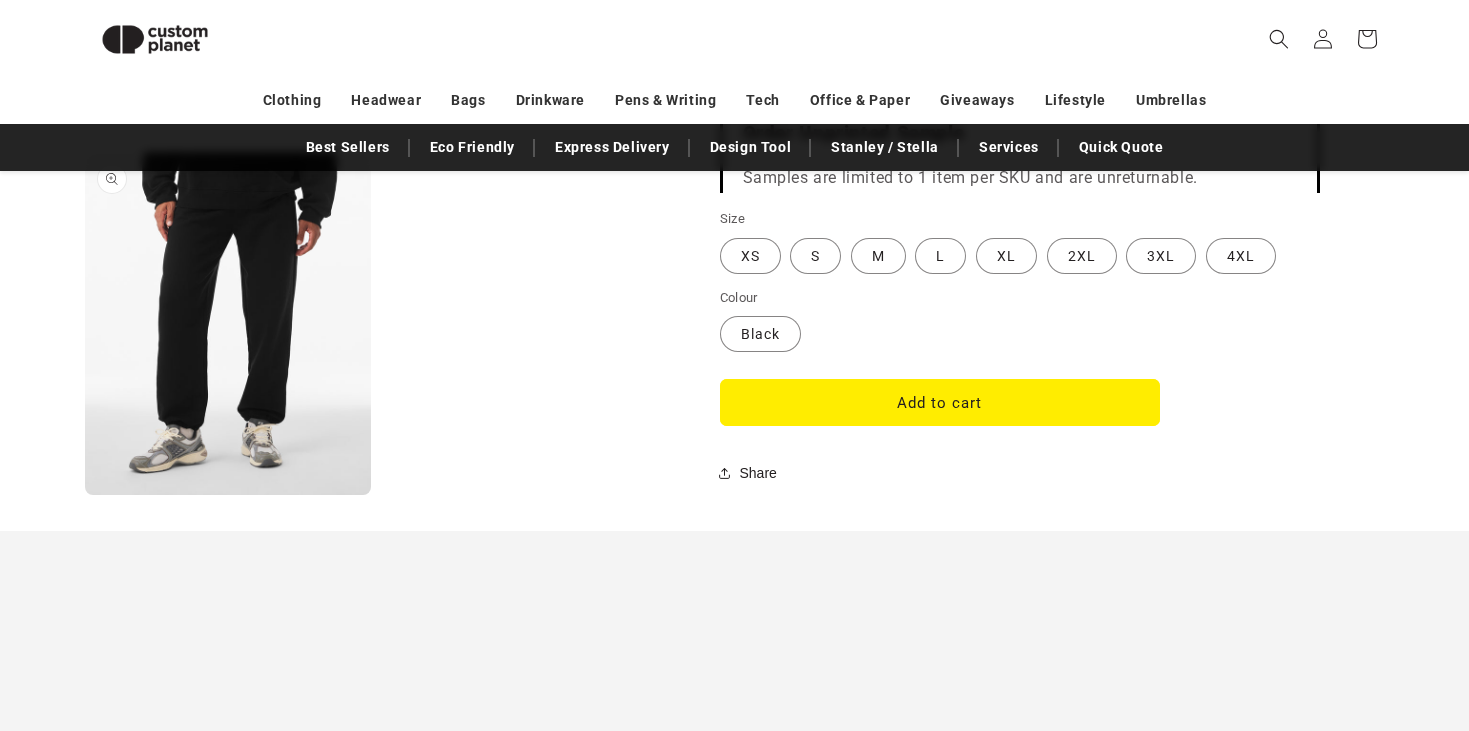 click on "Open media 2 in modal" at bounding box center (85, 495) 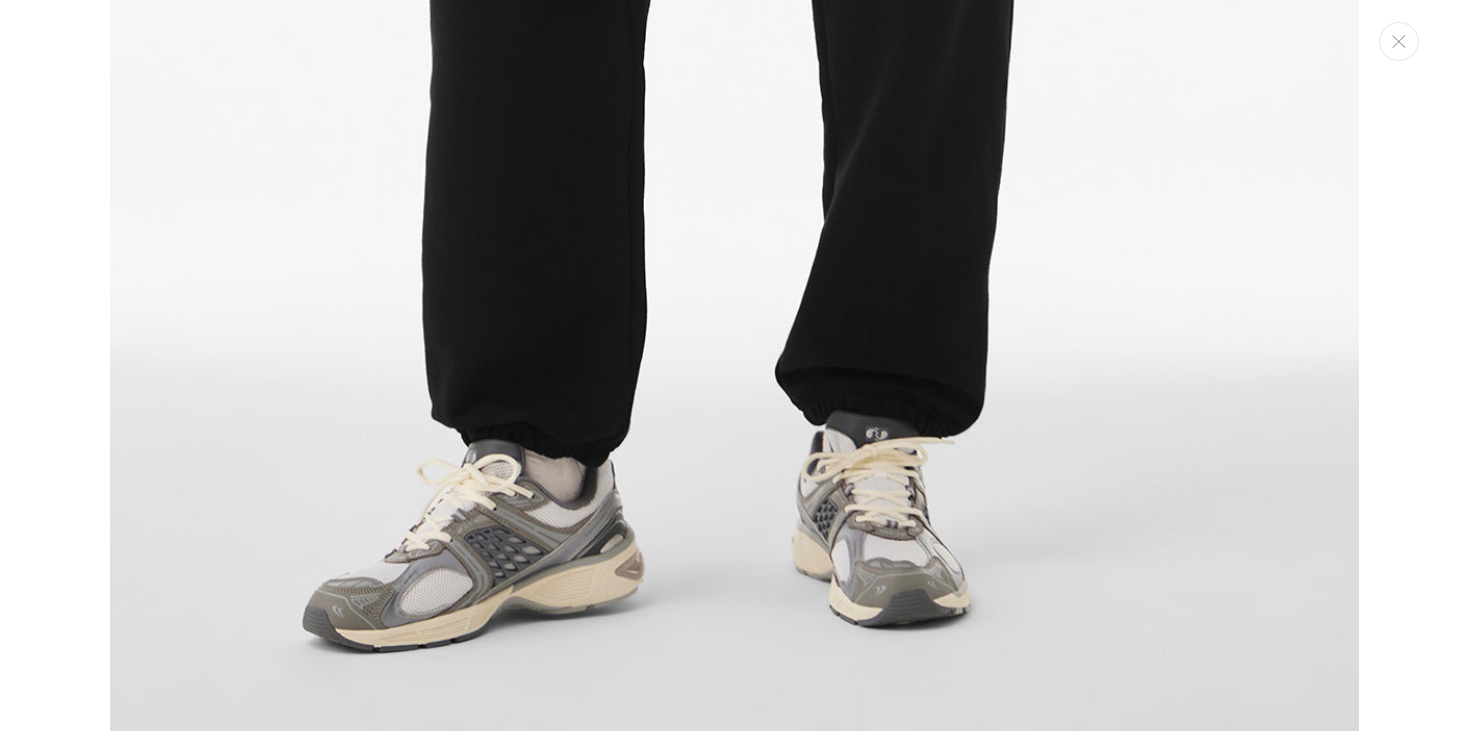 scroll, scrollTop: 2021, scrollLeft: 0, axis: vertical 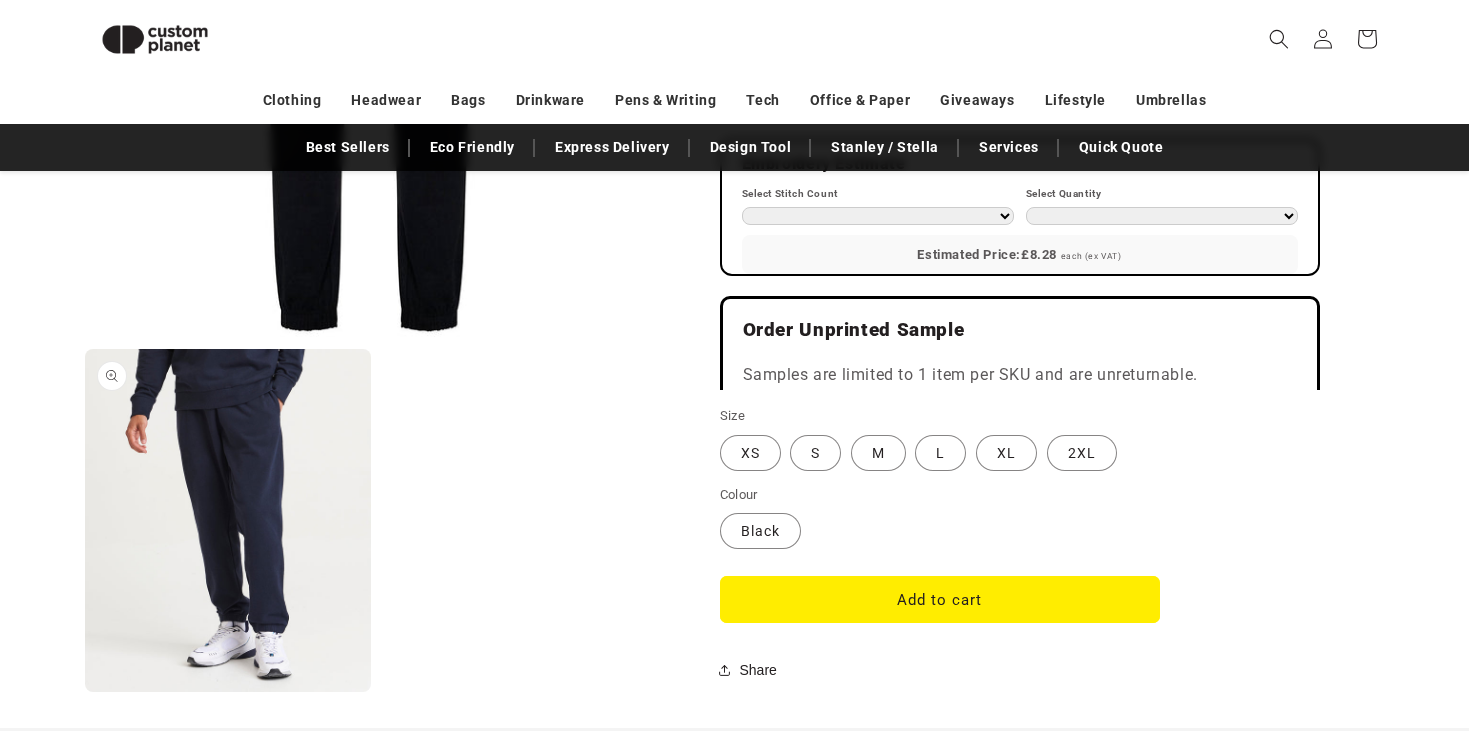 click on "Open media 2 in modal" at bounding box center (85, 692) 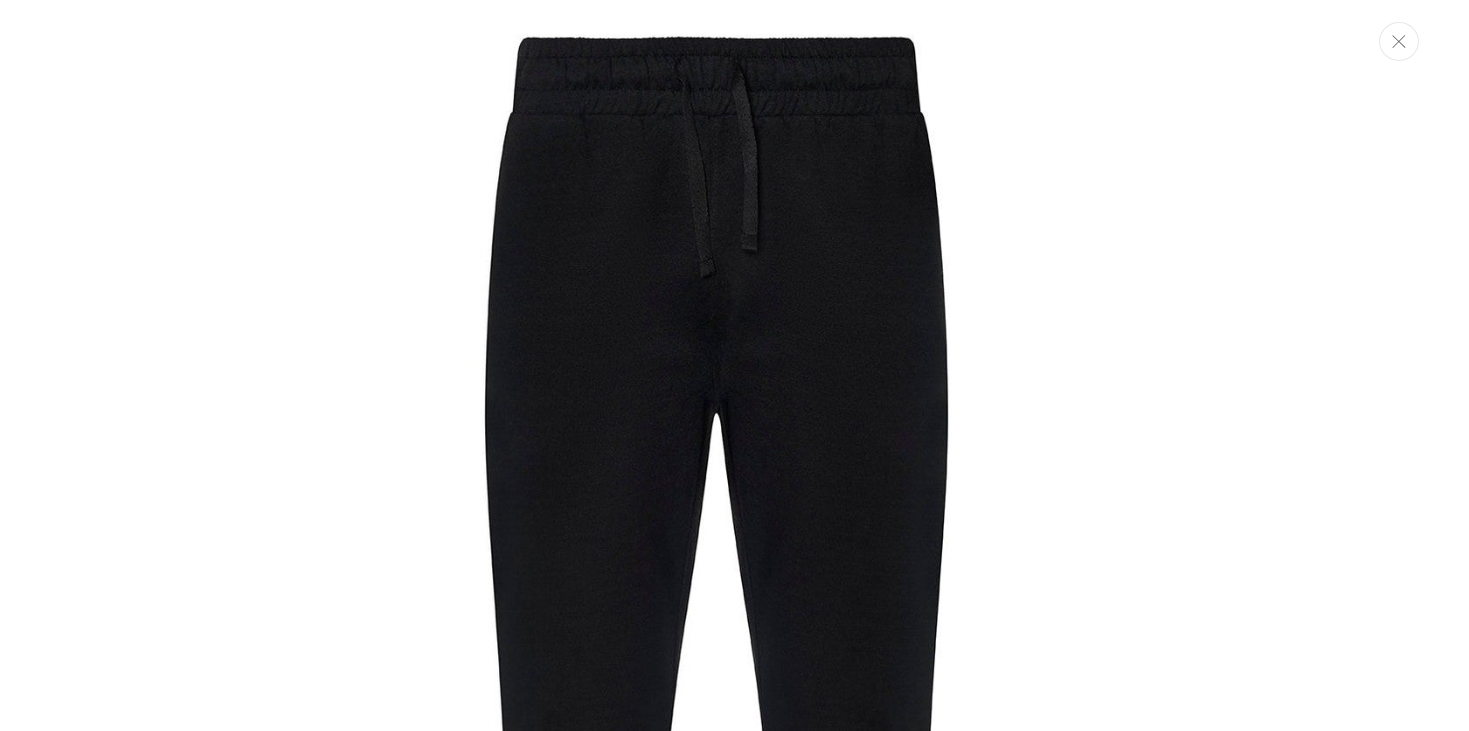 scroll, scrollTop: 0, scrollLeft: 0, axis: both 